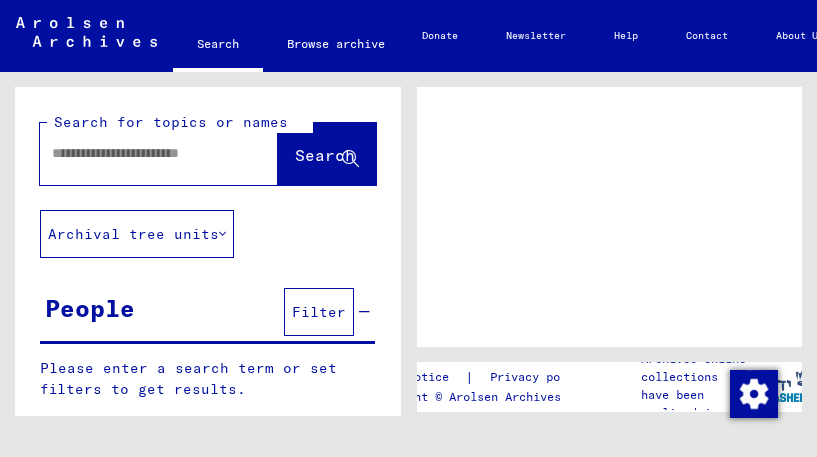 scroll, scrollTop: 0, scrollLeft: 0, axis: both 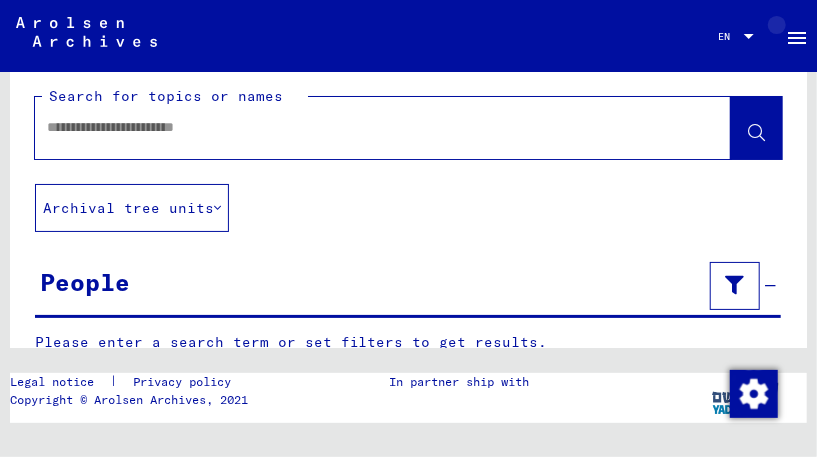 click on "menu" 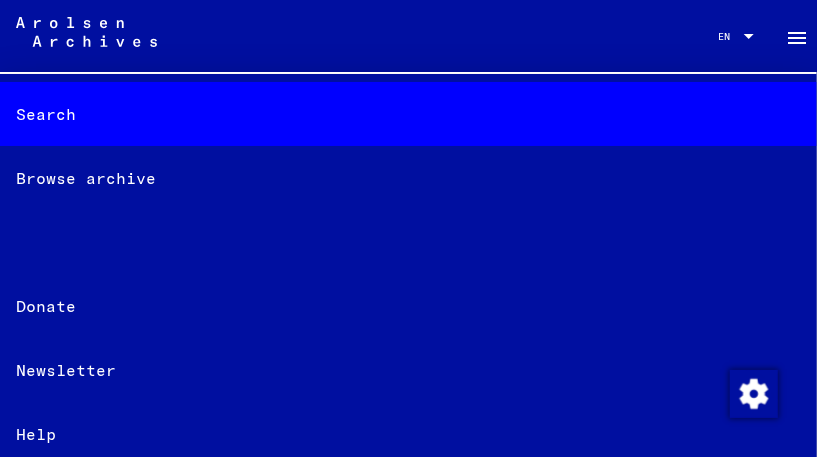 click on "Browse archive" 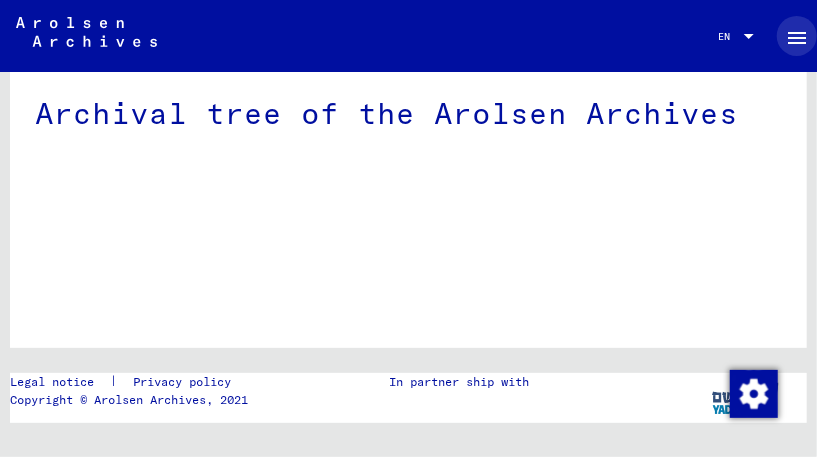scroll, scrollTop: 21, scrollLeft: 0, axis: vertical 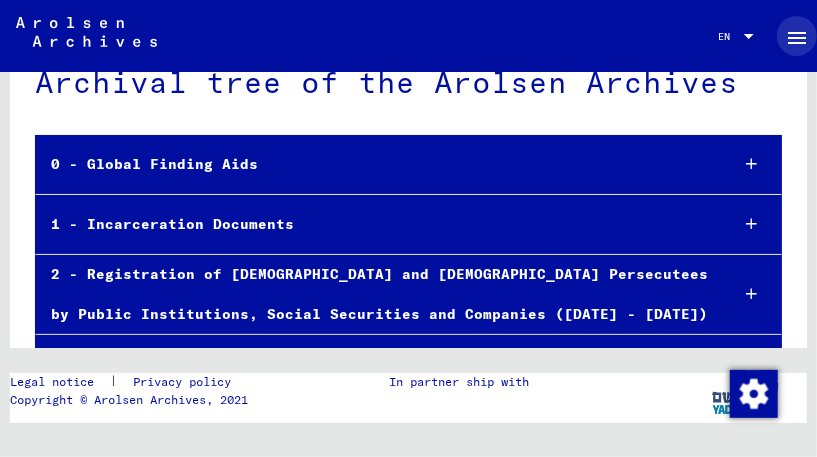 click at bounding box center [752, 224] 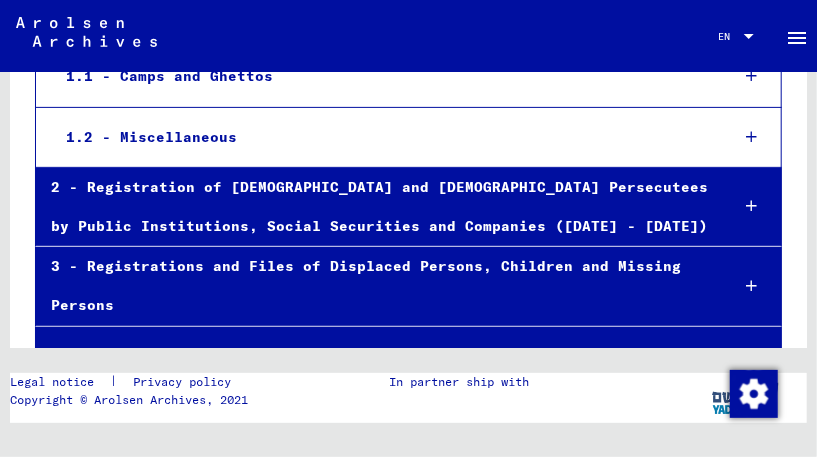 scroll, scrollTop: 242, scrollLeft: 0, axis: vertical 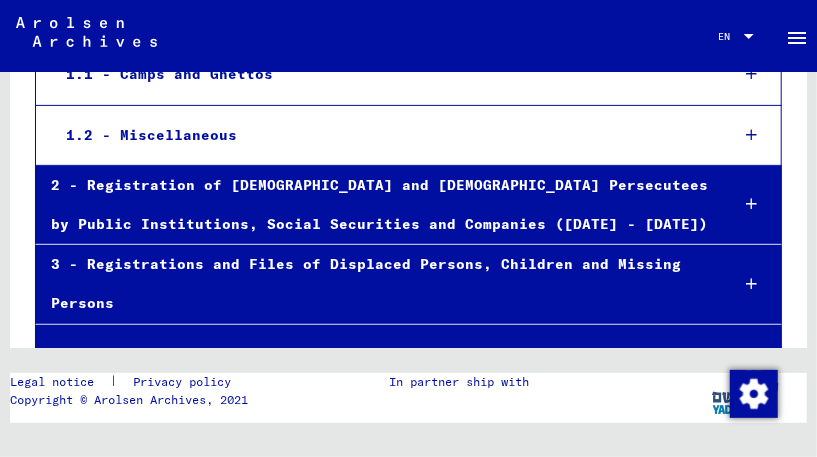 click at bounding box center [752, 284] 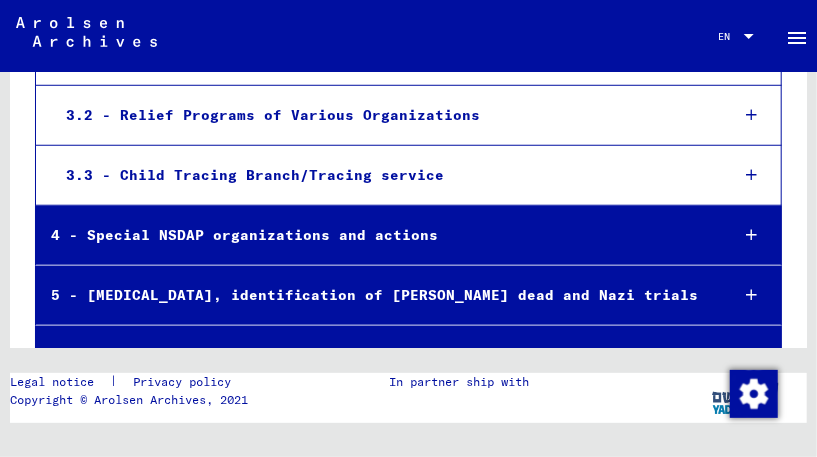 scroll, scrollTop: 541, scrollLeft: 0, axis: vertical 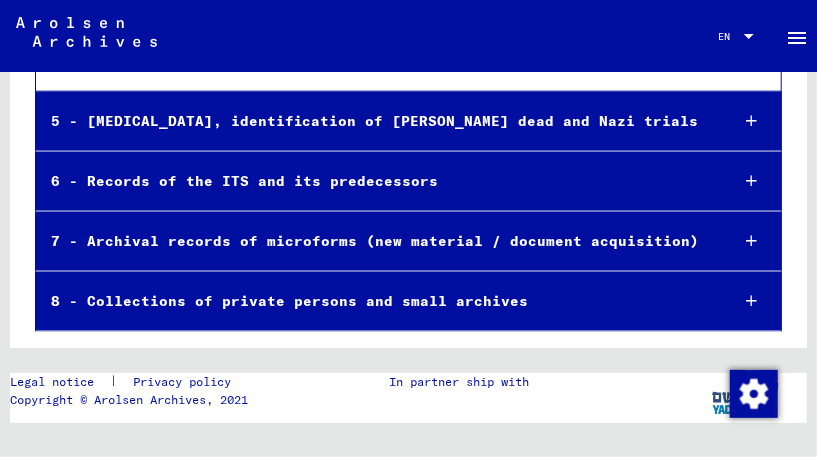 click at bounding box center (752, 301) 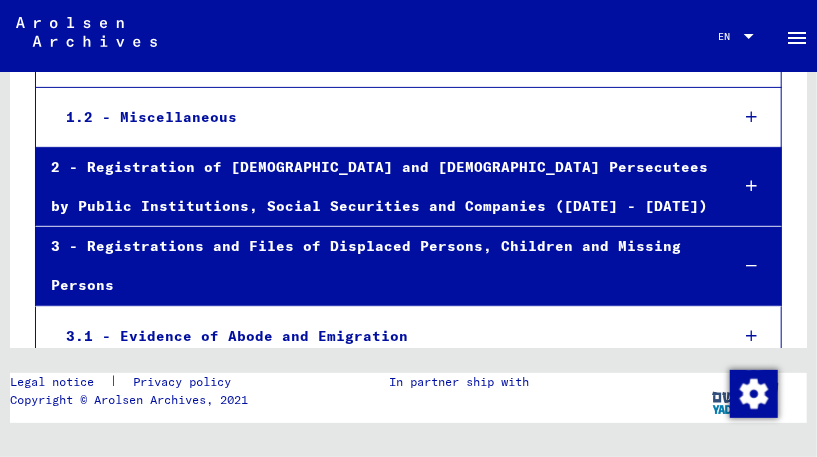 scroll, scrollTop: 0, scrollLeft: 0, axis: both 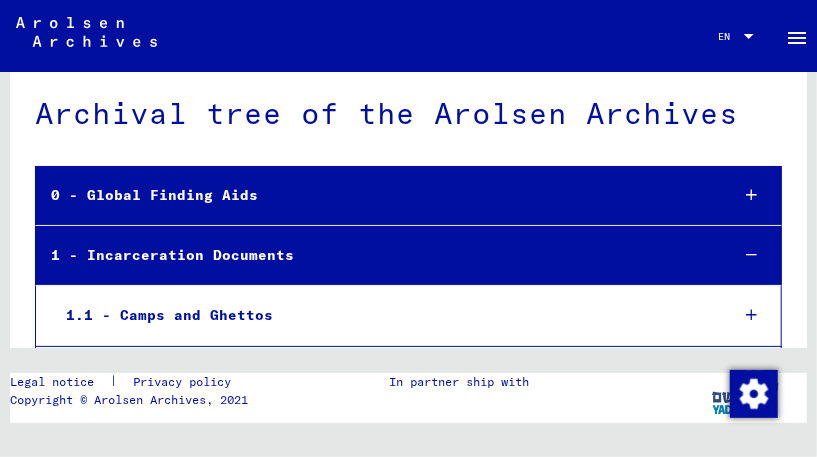 click at bounding box center [752, 195] 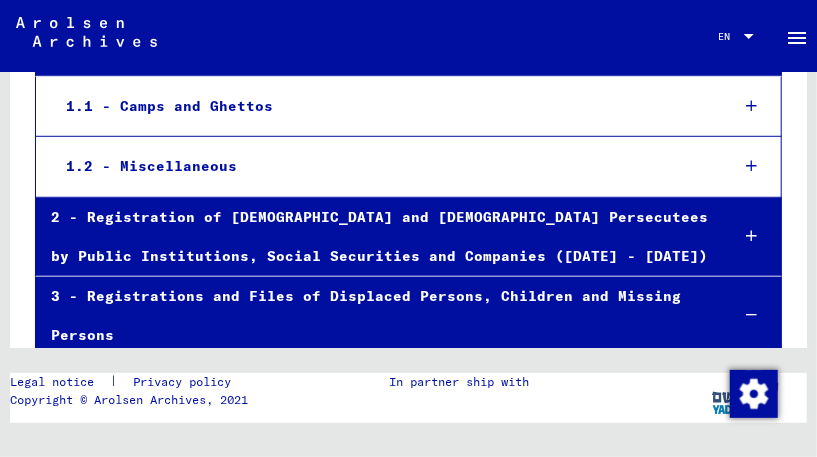 scroll, scrollTop: 467, scrollLeft: 0, axis: vertical 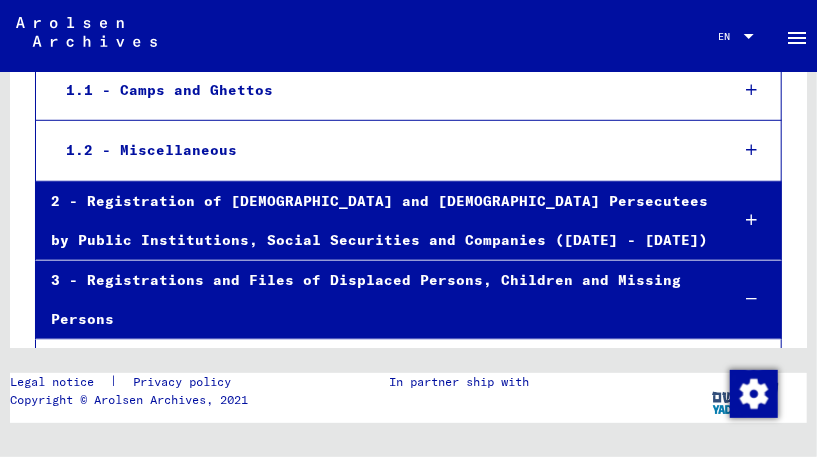 click at bounding box center (752, 220) 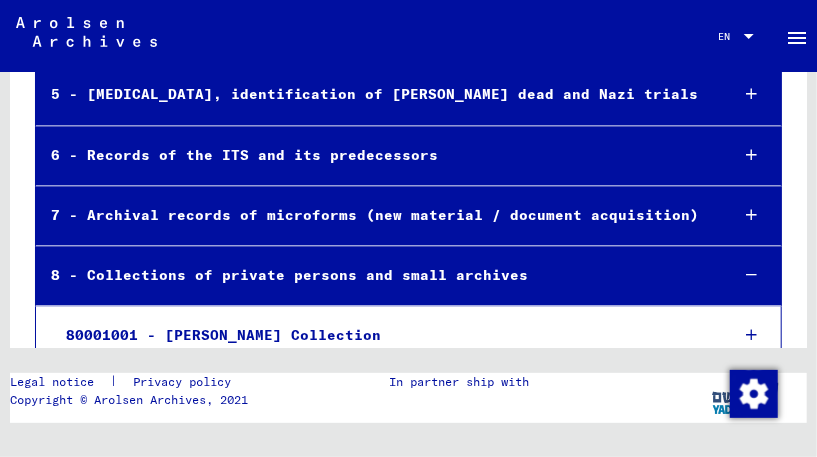 scroll, scrollTop: 1321, scrollLeft: 0, axis: vertical 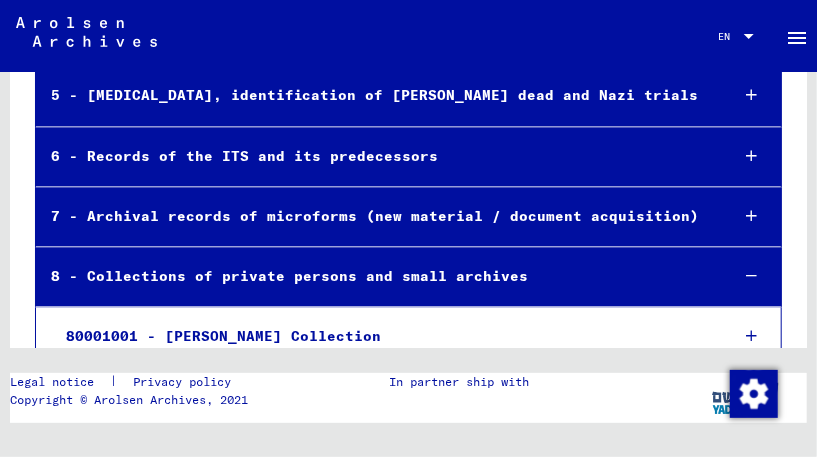 click at bounding box center [752, 156] 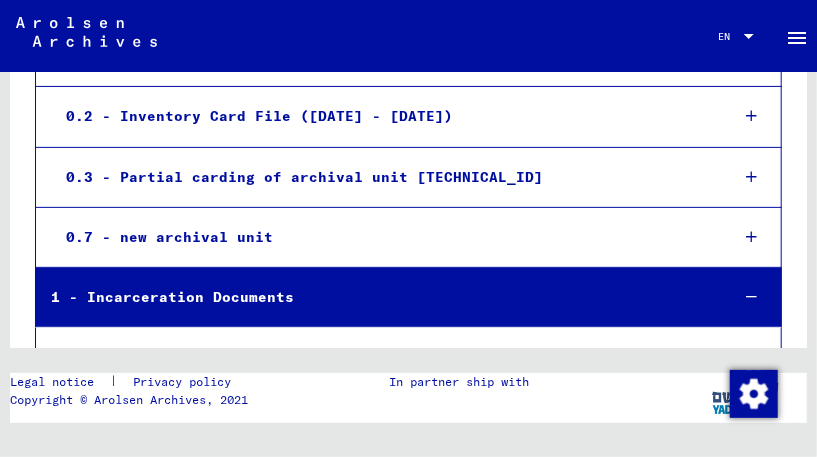 scroll, scrollTop: 0, scrollLeft: 0, axis: both 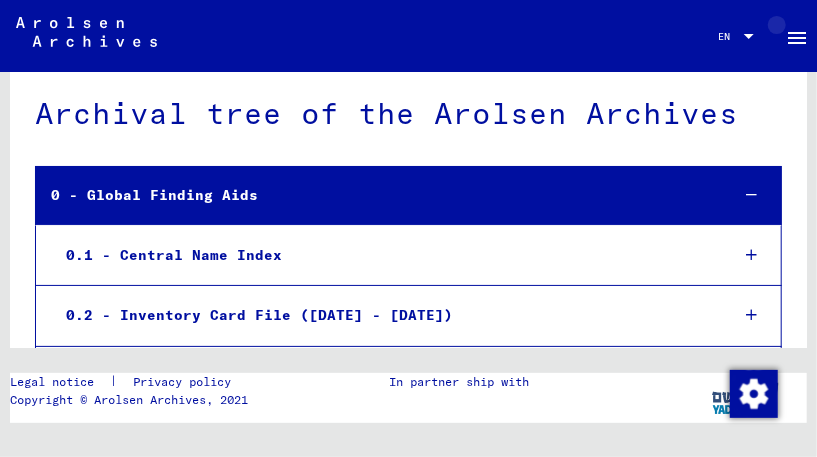 click on "menu" 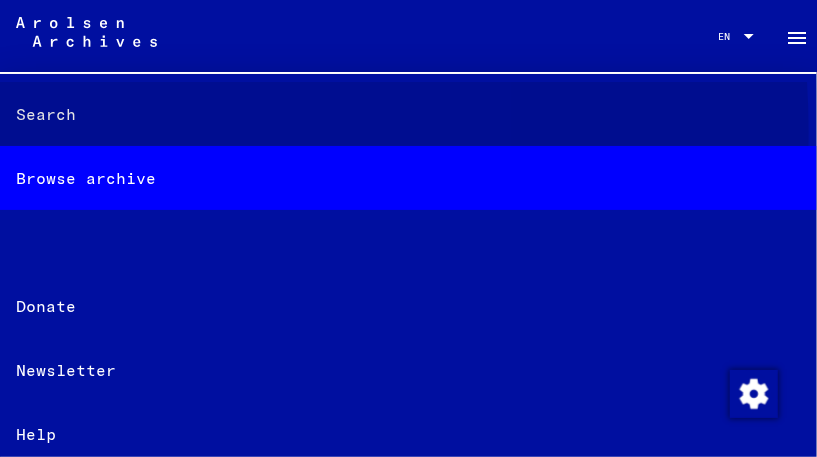 click on "Search" 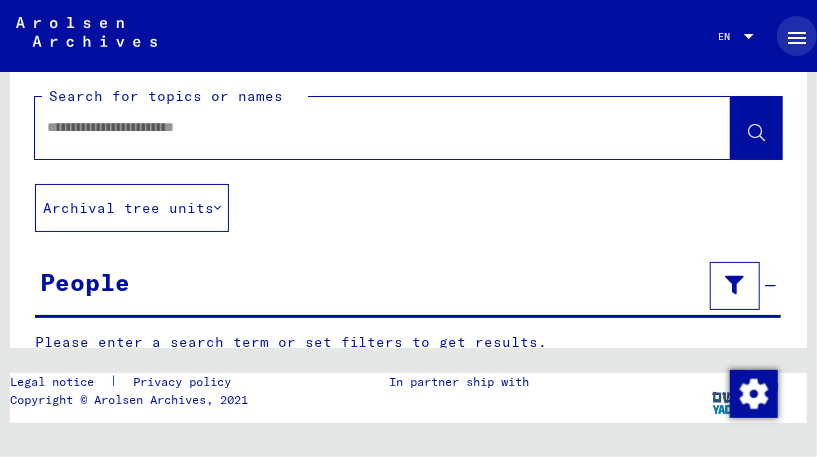 scroll, scrollTop: 0, scrollLeft: 0, axis: both 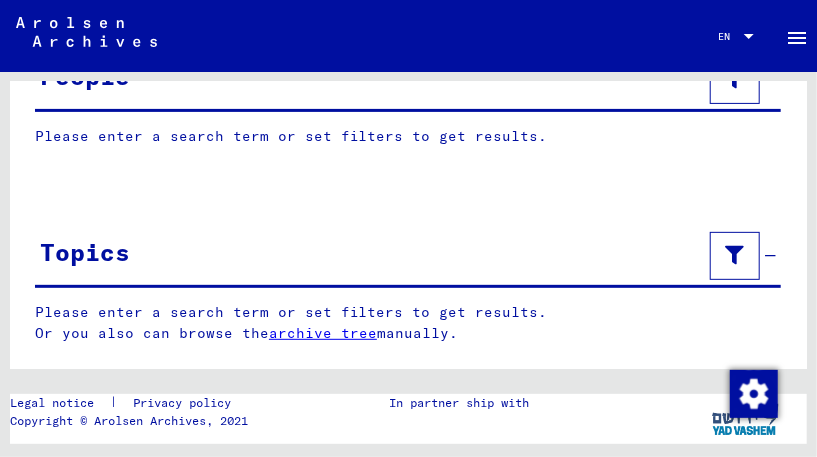click at bounding box center (735, 256) 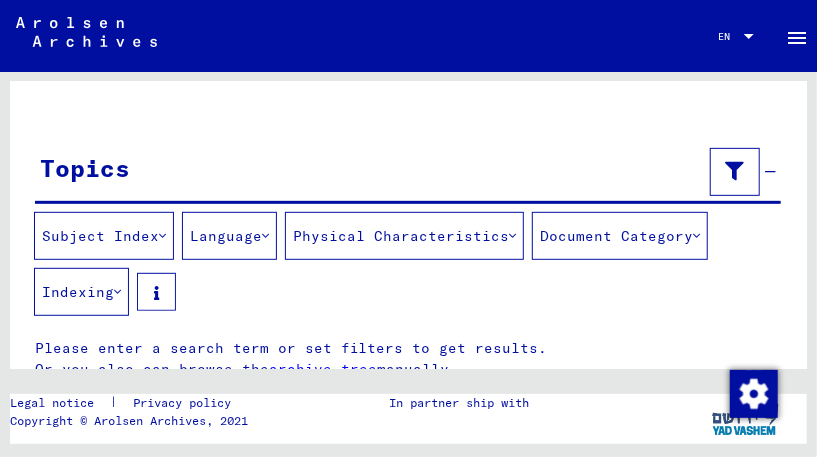 scroll, scrollTop: 315, scrollLeft: 0, axis: vertical 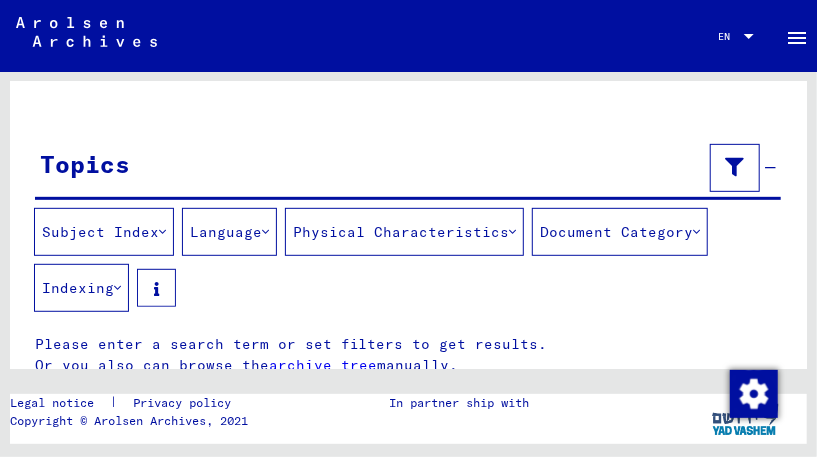 click on "Subject Index" at bounding box center [104, 232] 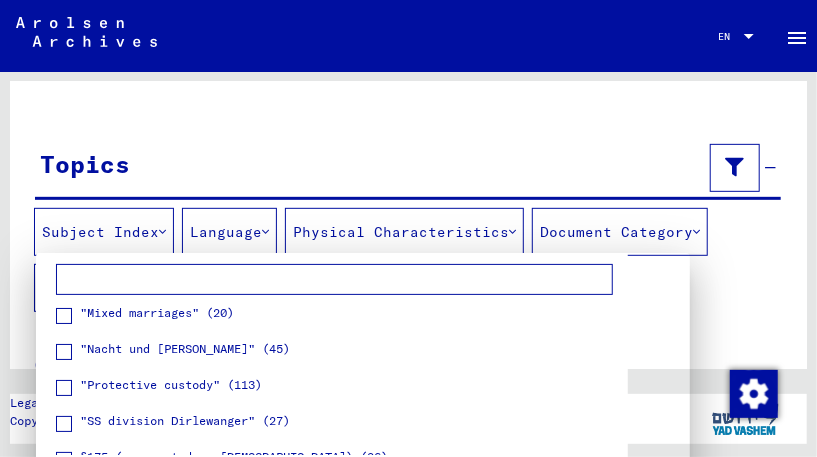scroll, scrollTop: 0, scrollLeft: 0, axis: both 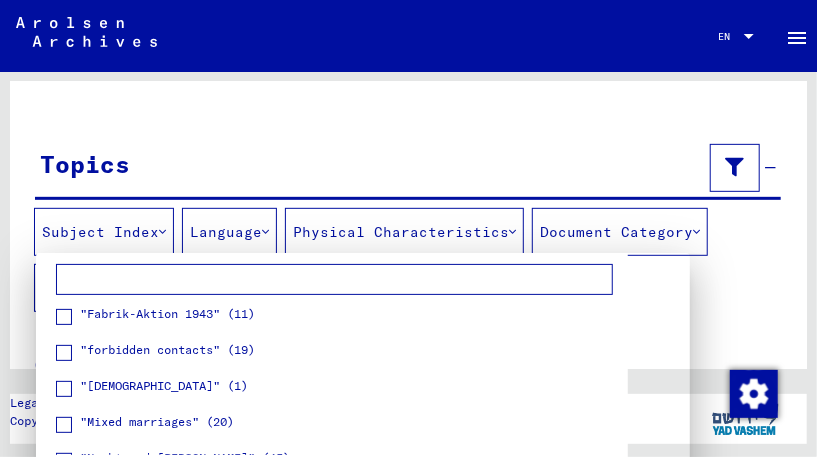 click at bounding box center (408, 228) 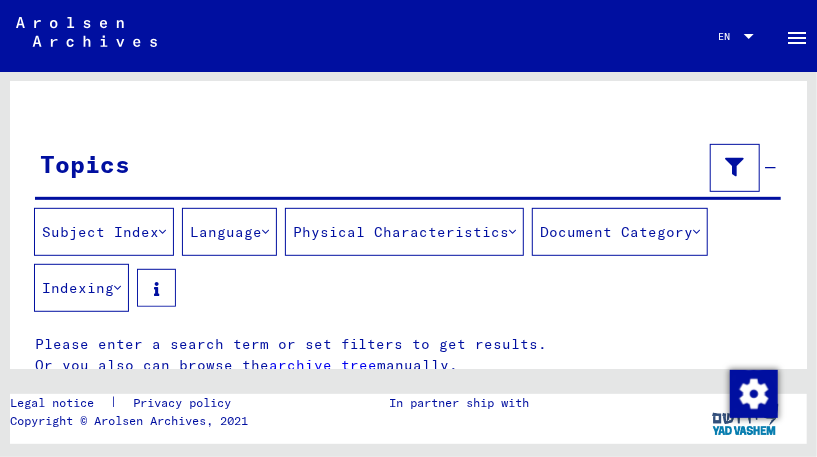click on "Indexing" at bounding box center [81, 288] 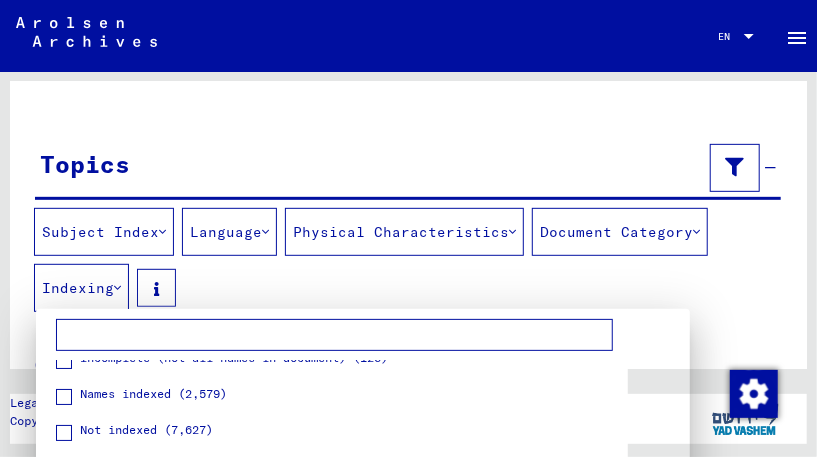 scroll, scrollTop: 136, scrollLeft: 0, axis: vertical 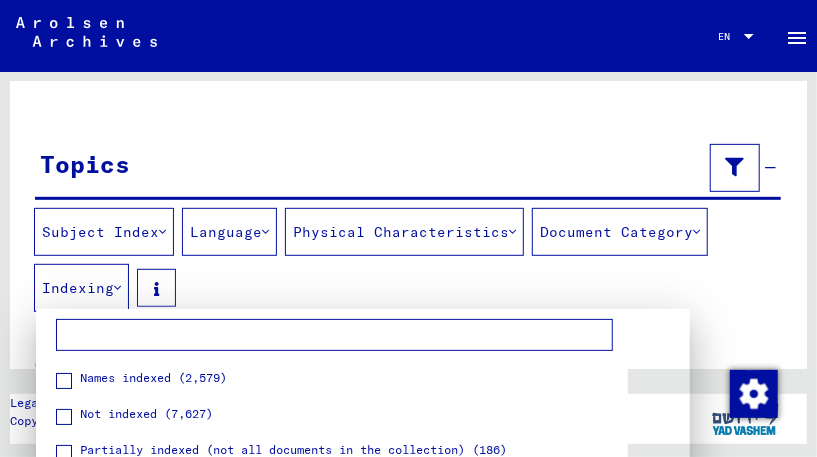 click at bounding box center [408, 228] 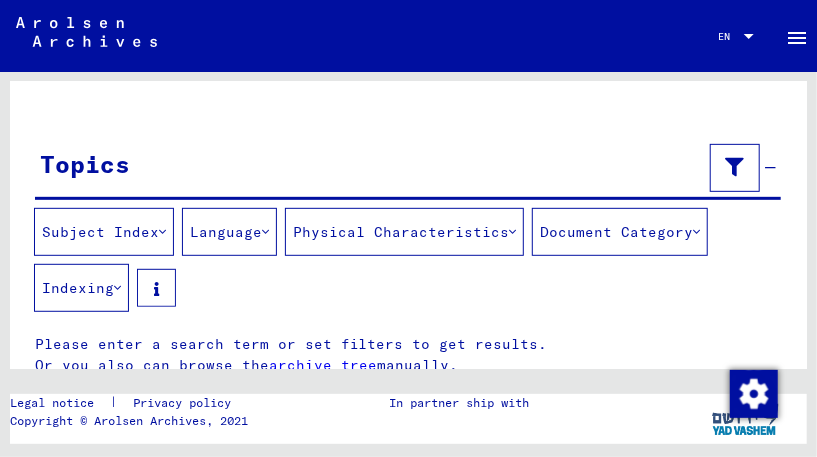 click on "Subject Index" at bounding box center (104, 232) 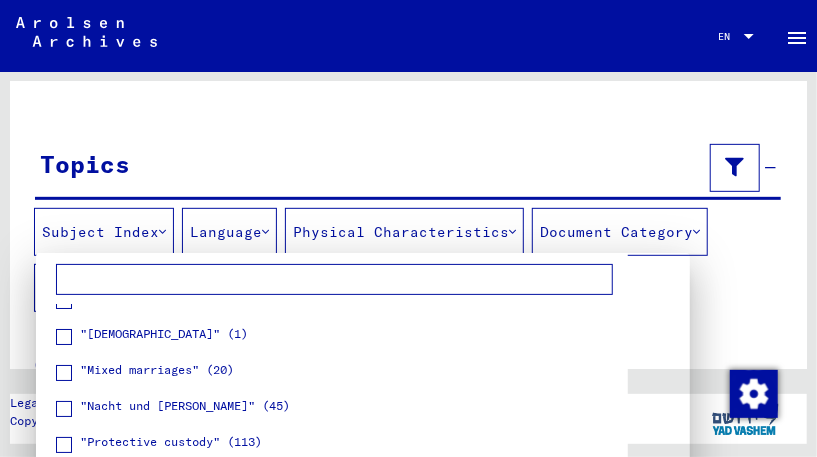scroll, scrollTop: 0, scrollLeft: 0, axis: both 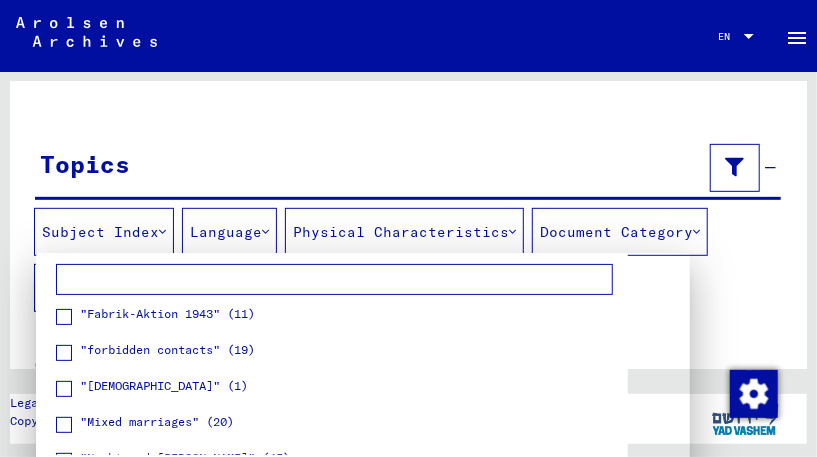 click at bounding box center (334, 280) 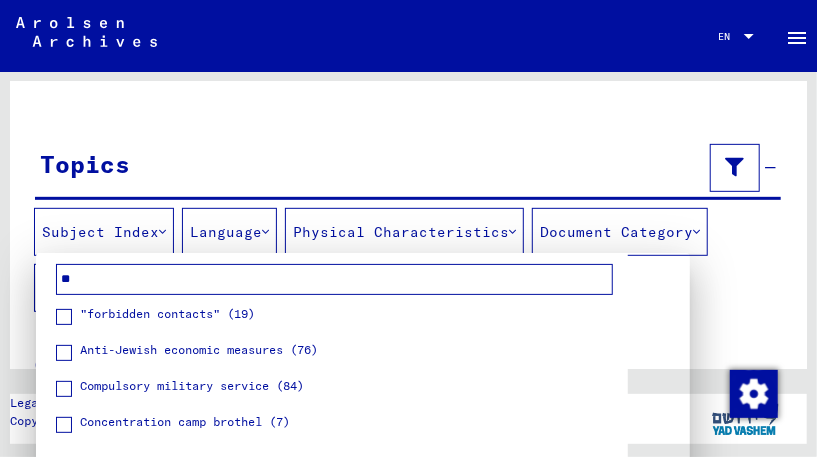 type on "*" 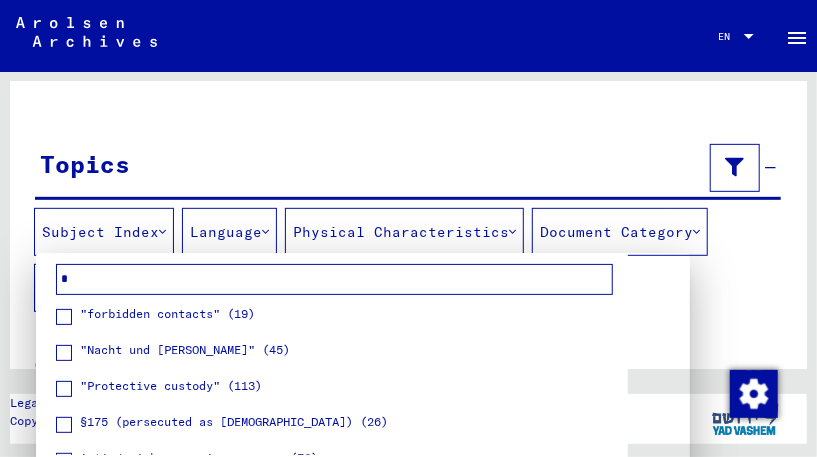type 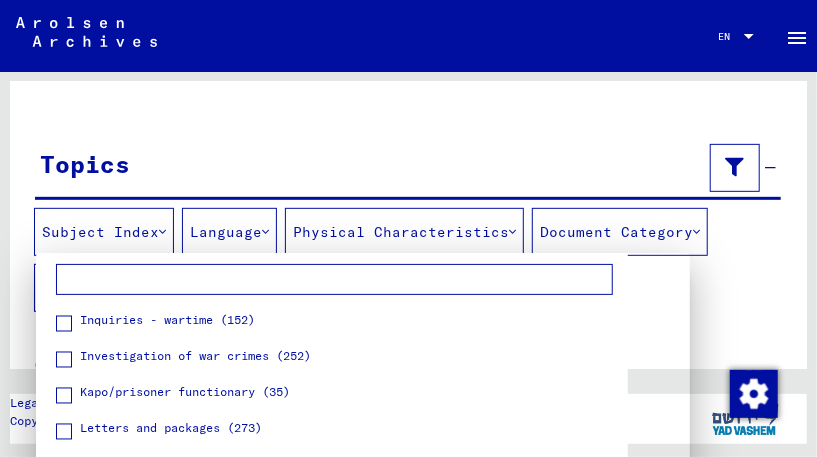 scroll, scrollTop: 1236, scrollLeft: 0, axis: vertical 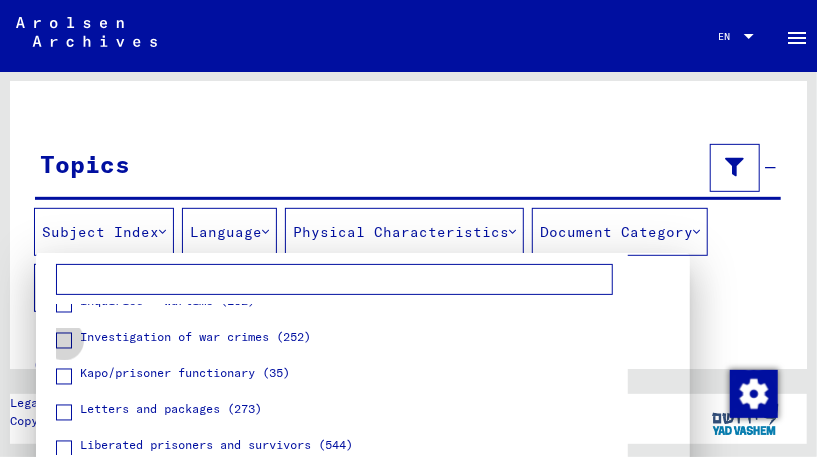 click on "Investigation of war crimes (252)" at bounding box center [195, 338] 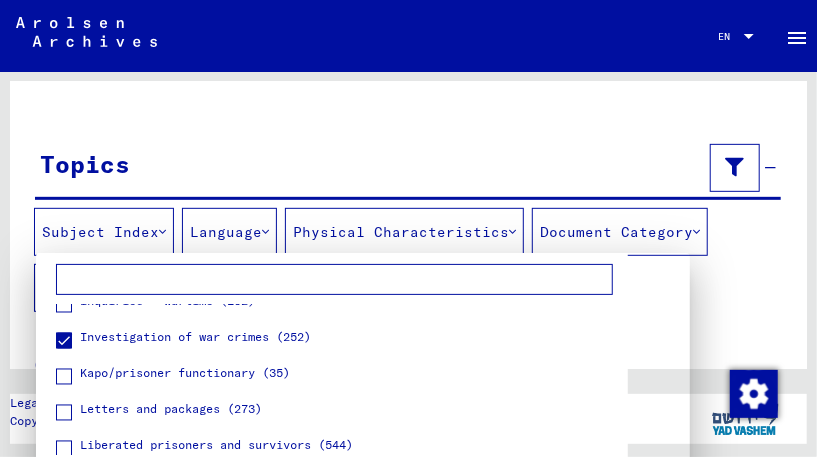 click at bounding box center [408, 228] 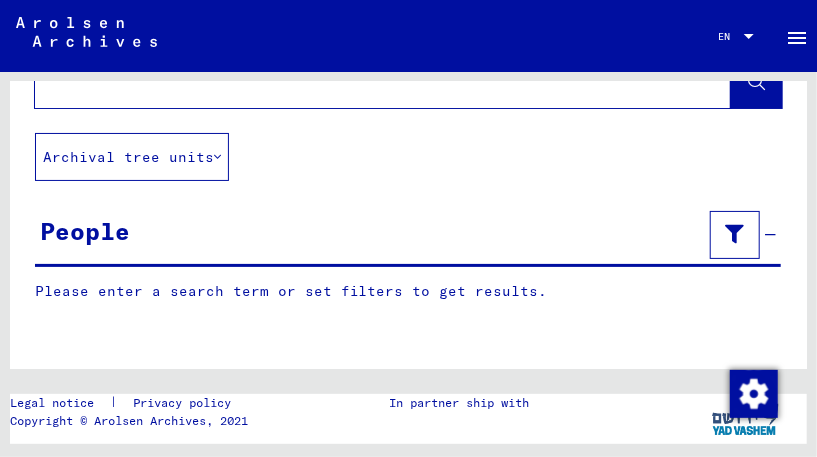 scroll, scrollTop: 0, scrollLeft: 0, axis: both 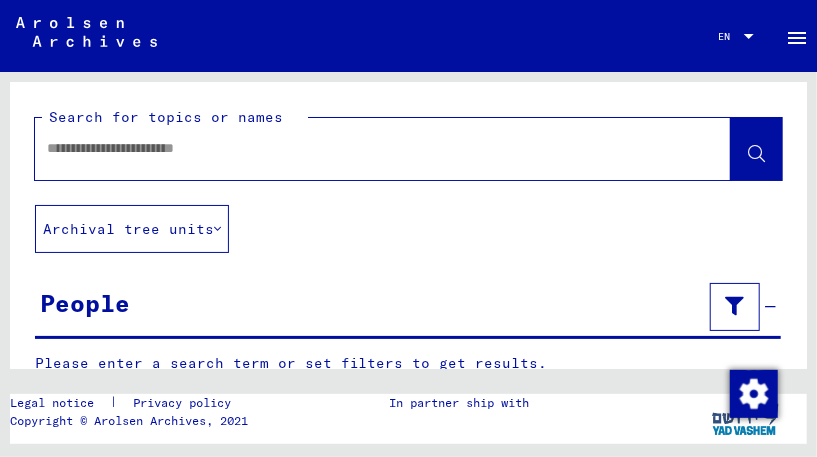 click 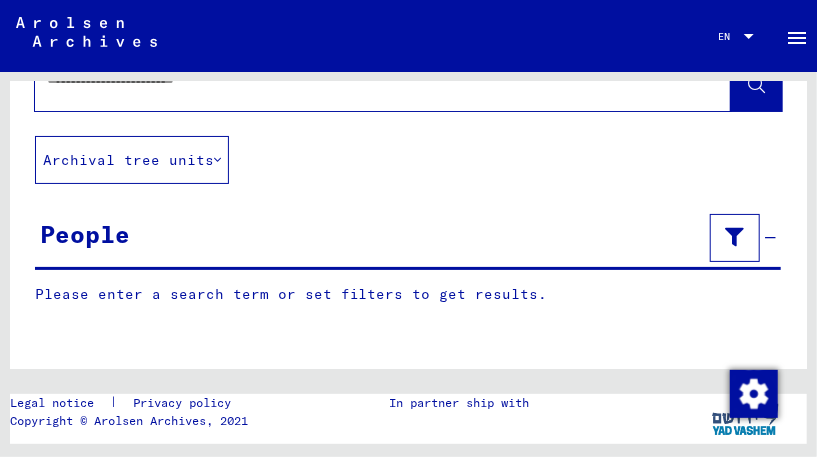 scroll, scrollTop: 80, scrollLeft: 0, axis: vertical 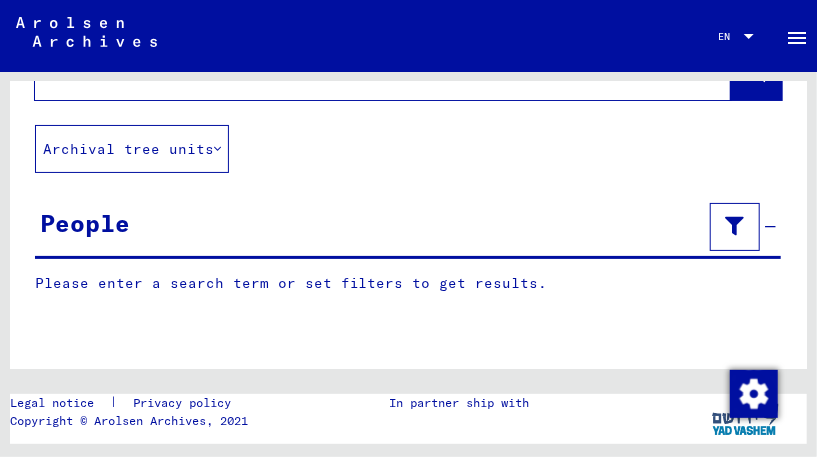 click on "People  Please enter a search term or set filters to get results.  Signature Last Name First Name Maiden Name Place of Birth Date of Birth Prisoner # Father (adoptive father) Mother (adoptive mother) Religion Nationality Occupaton Place of incarceration Date of decease Last residence Last residence (Country) Last residence (District) Last residence (Province) Last residence (Town) Last residence (Part of town) Last residence (Street) Last residence (House number) Signature Last Name First Name Maiden Name Place of Birth Date of Birth Prisoner #" at bounding box center [408, 261] 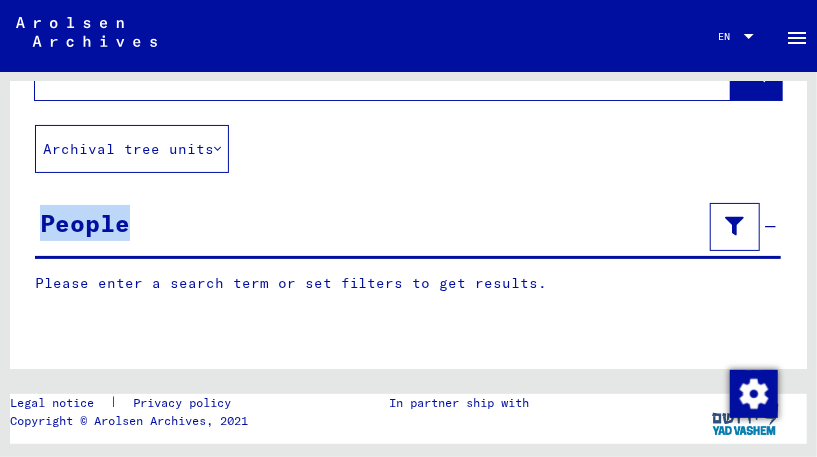 click at bounding box center [735, 226] 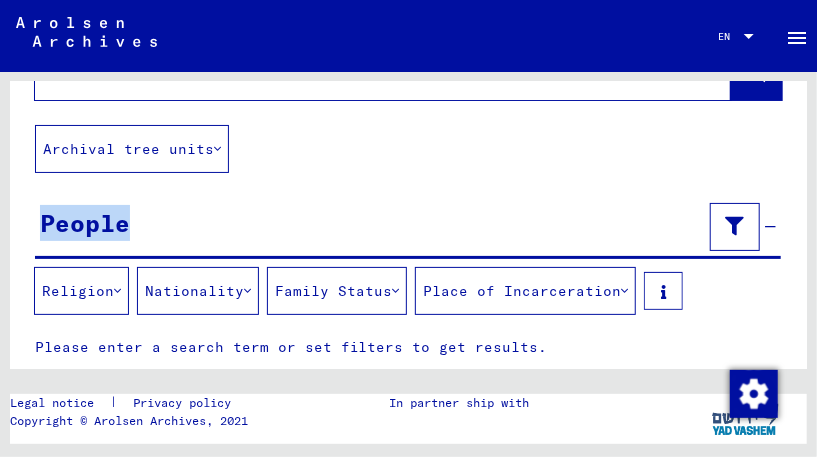 click on "Search for topics or names  Archival tree units  People  Religion   Nationality   Family Status   Place of Incarceration   Please enter a search term or set filters to get results.  Signature Last Name First Name Maiden Name Place of Birth Date of Birth Prisoner # Father (adoptive father) Mother (adoptive mother) Religion Nationality Occupaton Place of incarceration Date of decease Last residence Last residence (Country) Last residence (District) Last residence (Province) Last residence (Town) Last residence (Part of town) Last residence (Street) Last residence (House number) Signature Last Name First Name Maiden Name Place of Birth Date of Birth Prisoner # Topics  Subject Index   Language   Physical Characteristics   Document Category   Indexing   Please enter a search term or set filters to get results.  Or you also can browse the    archive tree  manually.  Reference code Signature Title hierarchy list" 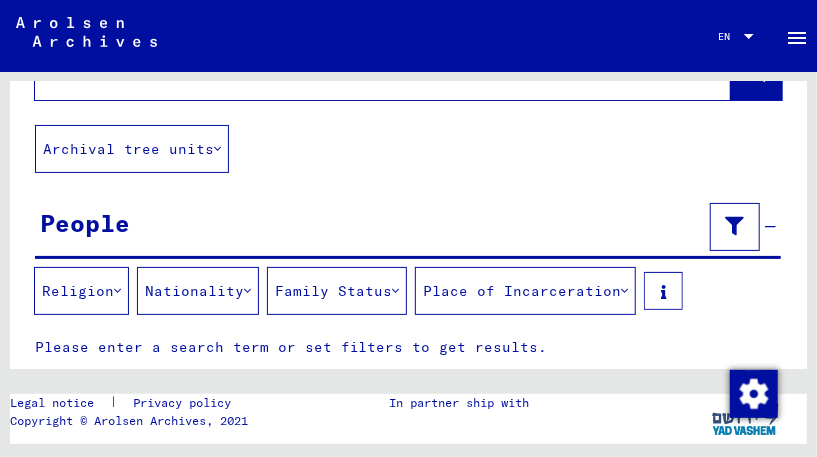 click at bounding box center [735, 226] 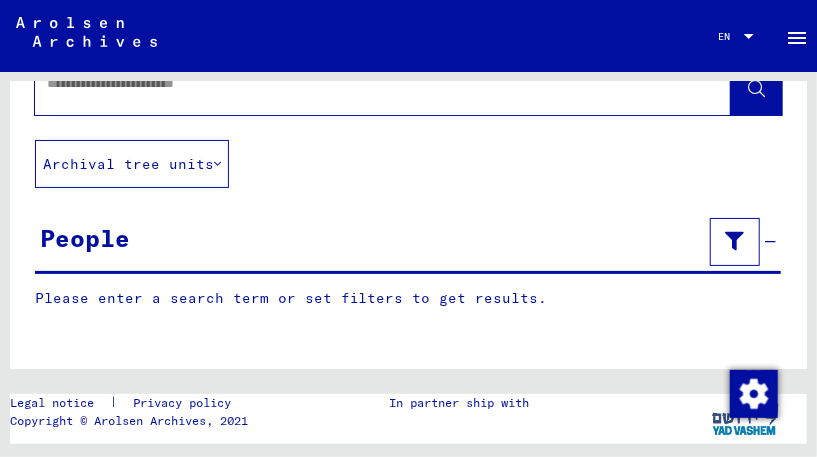 scroll, scrollTop: 0, scrollLeft: 0, axis: both 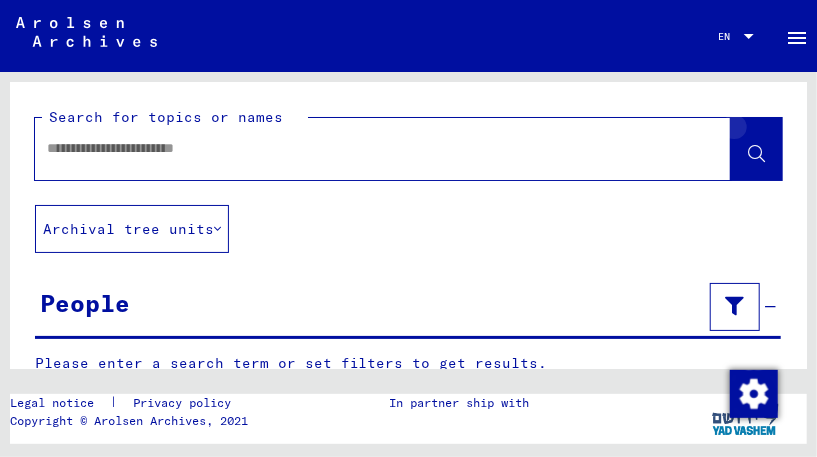click 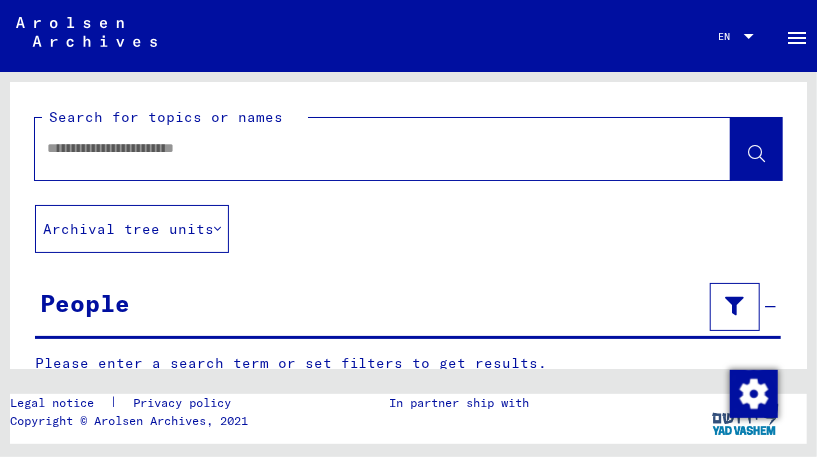 click 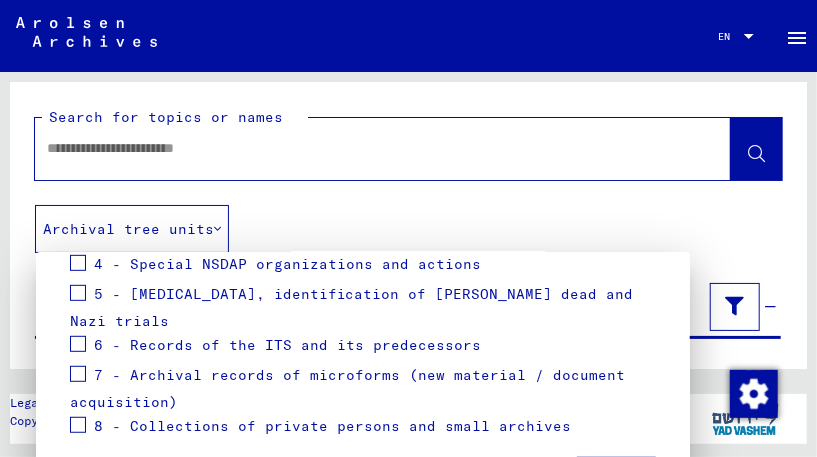scroll, scrollTop: 408, scrollLeft: 0, axis: vertical 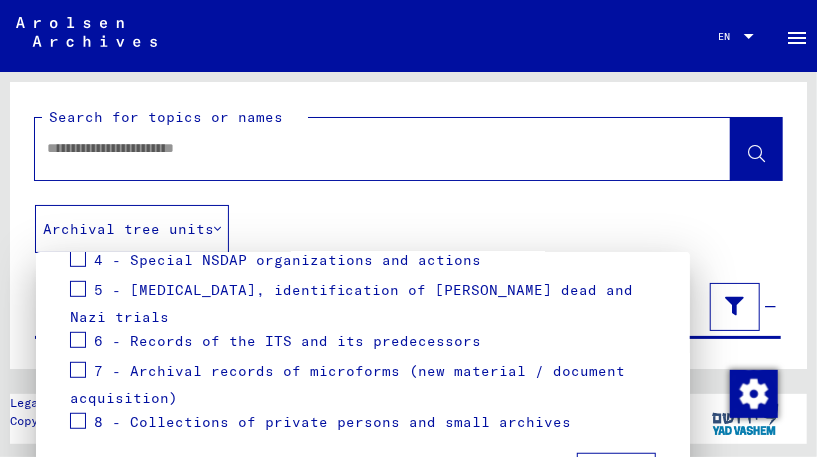 click on "8 - Collections of private persons and small archives" at bounding box center [332, 422] 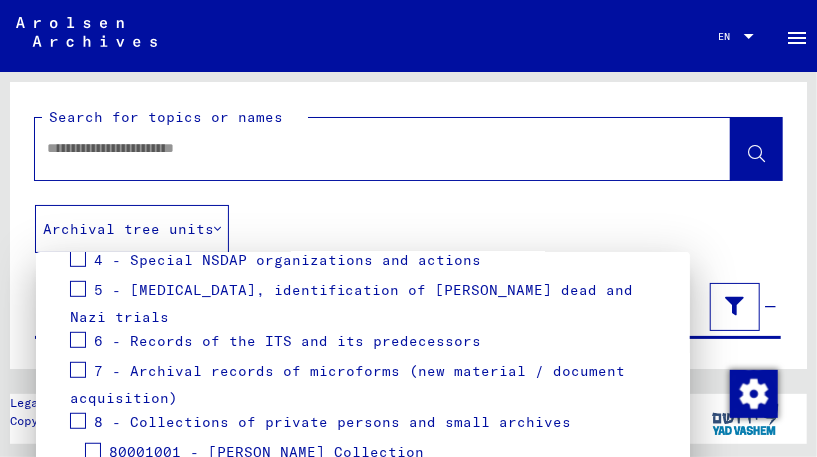 click on "Go  You can narrow down your search by selecting the specific archive tree branch. Click on the group name that interests you to open its sub-collections. You can thus go to the furthest branch of the tree that exists in the archive structure.
You can make a maximum of 5 selections at once.
0 - Global Finding Aids      1 - Incarceration Documents      2 - Registration of [DEMOGRAPHIC_DATA] and [DEMOGRAPHIC_DATA] Persecutees by Public Institutions, Social Securities and Companies ([DATE] - [DATE])      3 - Registrations and Files of Displaced Persons, Children and Missing Persons      4 - Special NSDAP organizations and actions      5 - [MEDICAL_DATA], identification of unkown dead and Nazi trials      6 - Records of the ITS and its predecessors      7 - Archival records of microforms (new material / document acquisition)      8 - Collections of private persons and small archives      80001001 - [PERSON_NAME] Collection      80001002 - [PERSON_NAME] collection    Reset Apply" at bounding box center (363, 214) 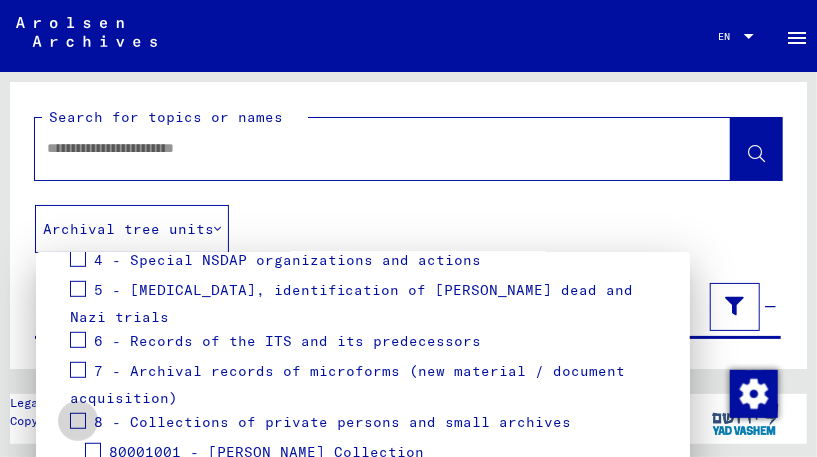 click at bounding box center [78, 421] 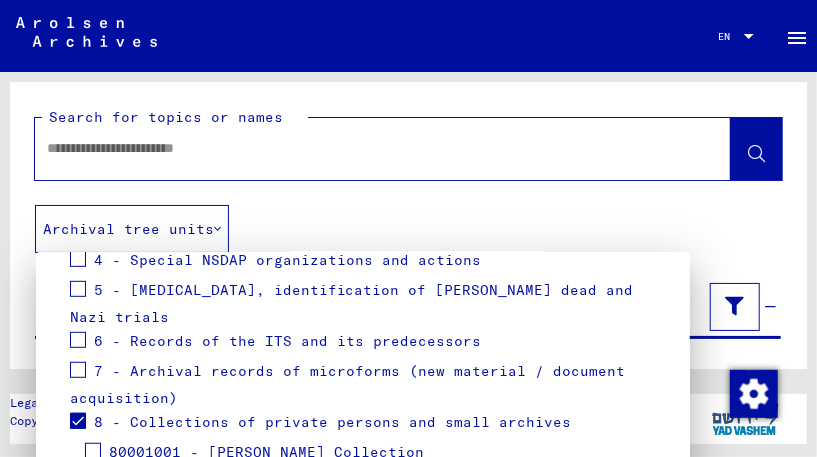 scroll, scrollTop: 468, scrollLeft: 0, axis: vertical 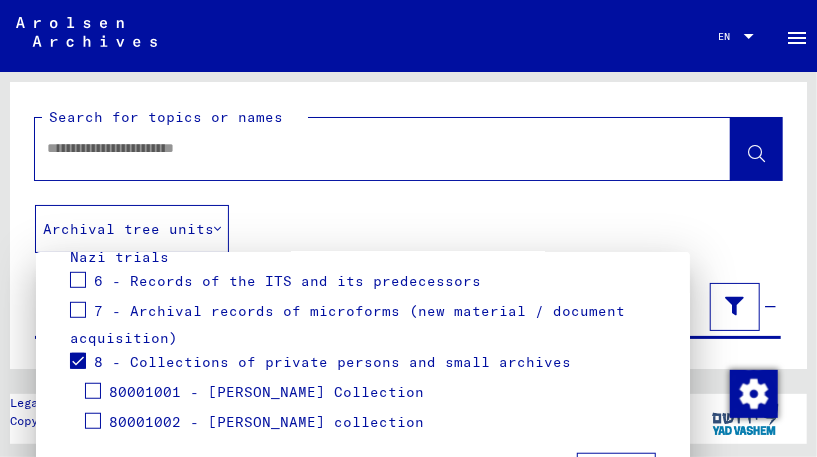click on "Apply" at bounding box center (616, 472) 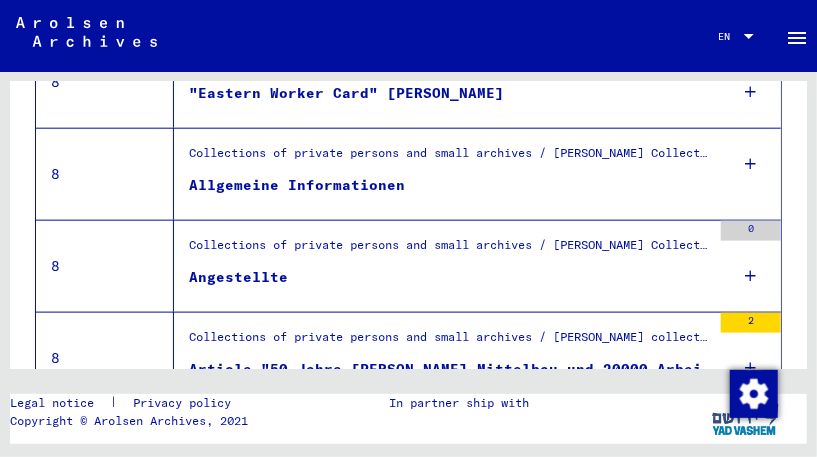 scroll, scrollTop: 859, scrollLeft: 0, axis: vertical 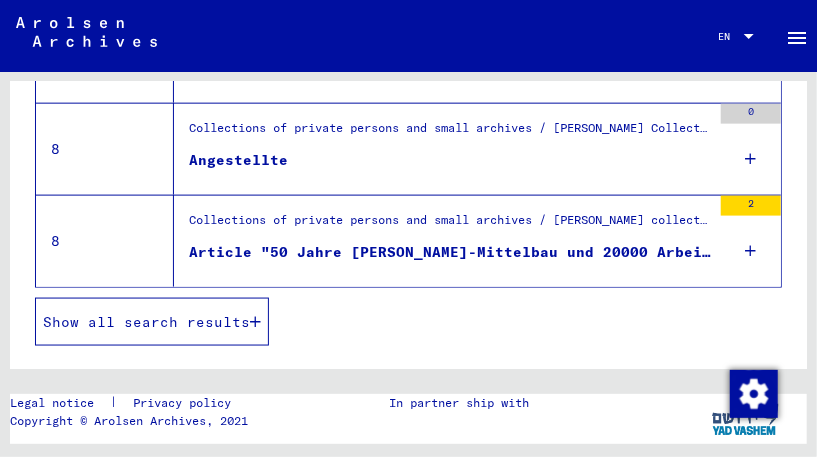 click on "0" at bounding box center (751, 149) 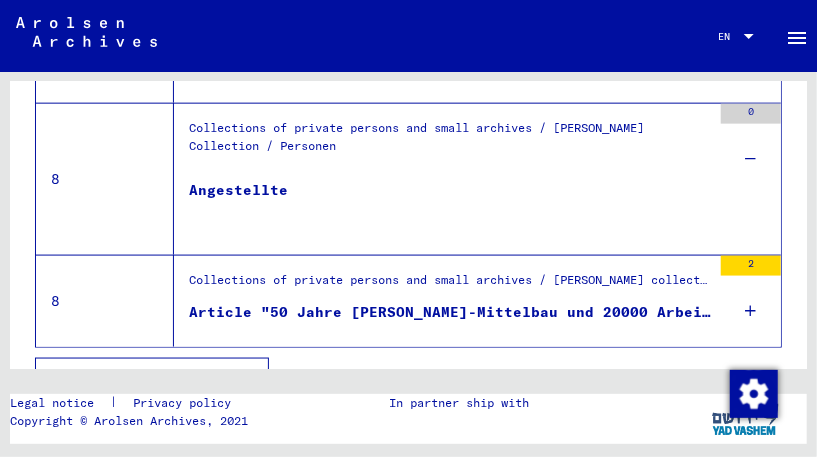click on "Angestellte" at bounding box center [238, 210] 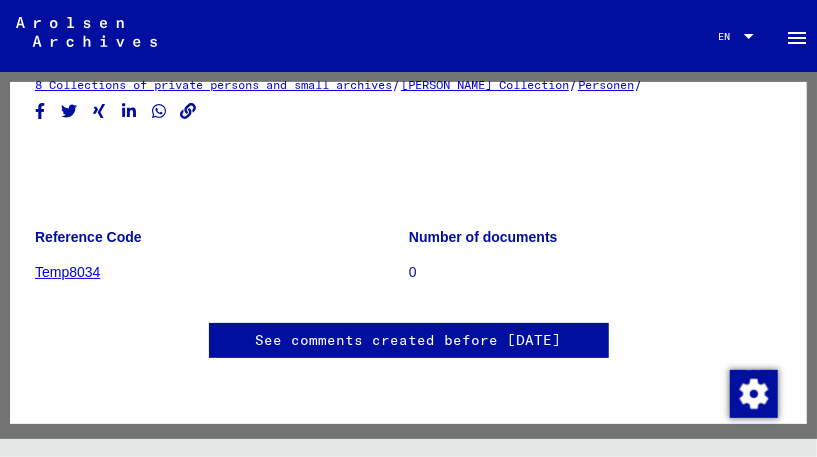 scroll, scrollTop: 0, scrollLeft: 0, axis: both 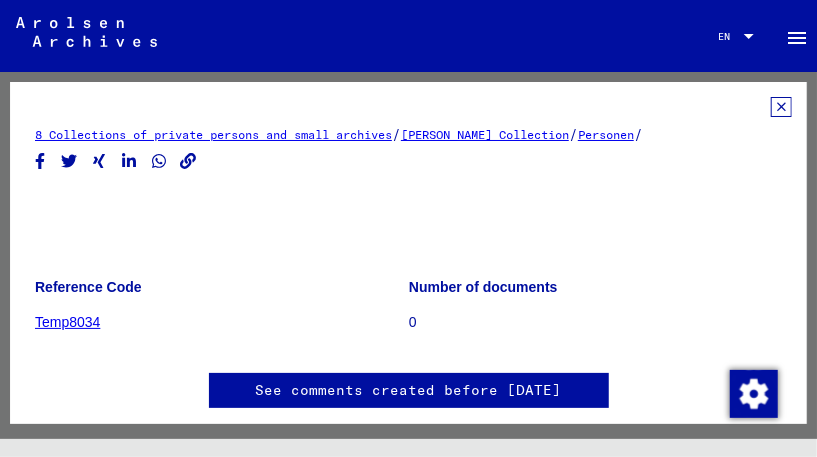 click 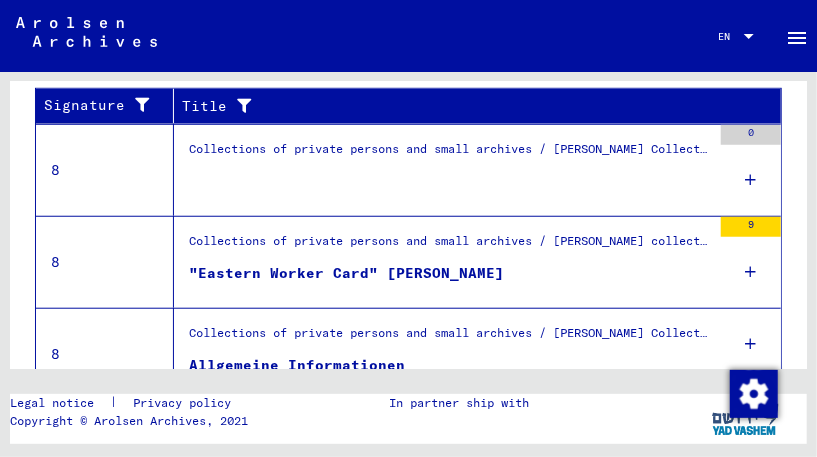 scroll, scrollTop: 504, scrollLeft: 0, axis: vertical 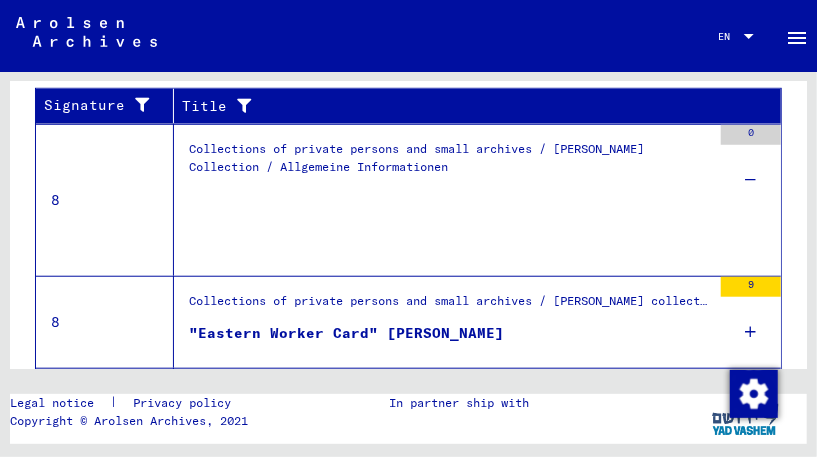 click on "Collections of private persons and small archives / [PERSON_NAME] Collection / Allgemeine Informationen" at bounding box center (450, 175) 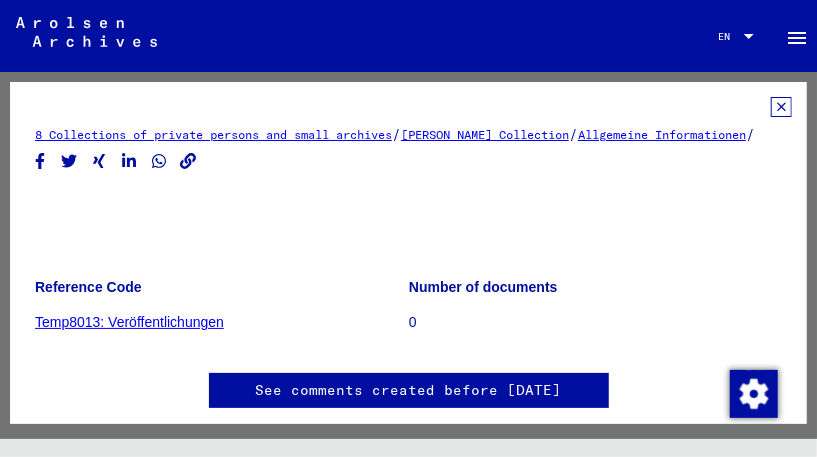 click 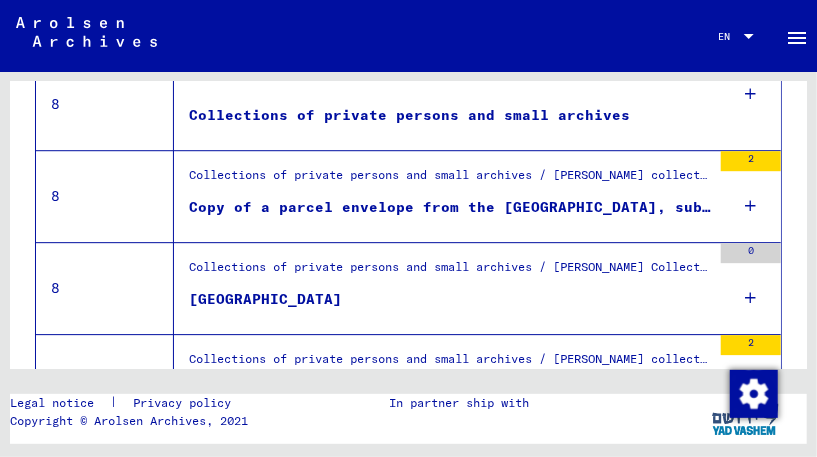 scroll, scrollTop: 1886, scrollLeft: 0, axis: vertical 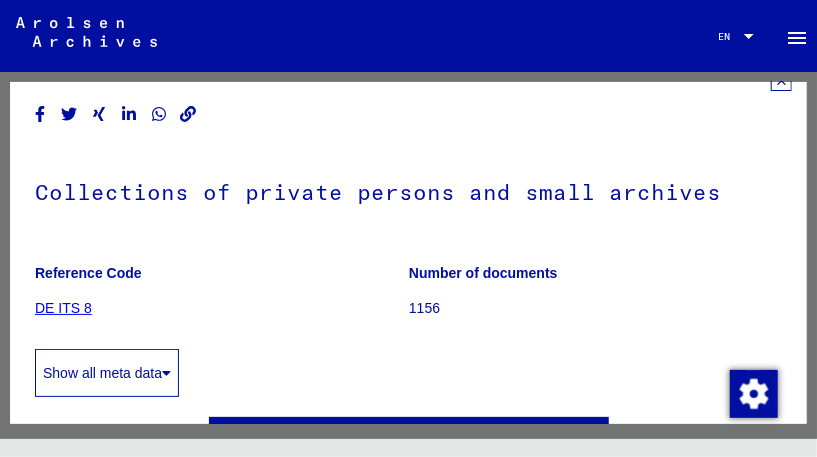 click on "1156" 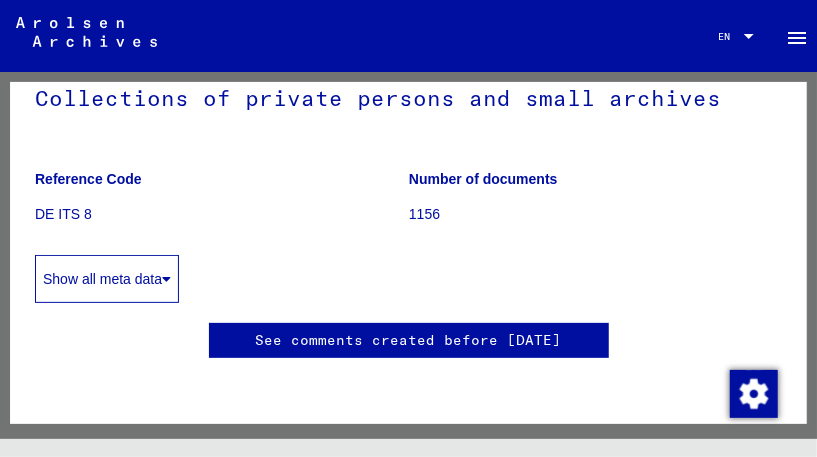 scroll, scrollTop: 0, scrollLeft: 0, axis: both 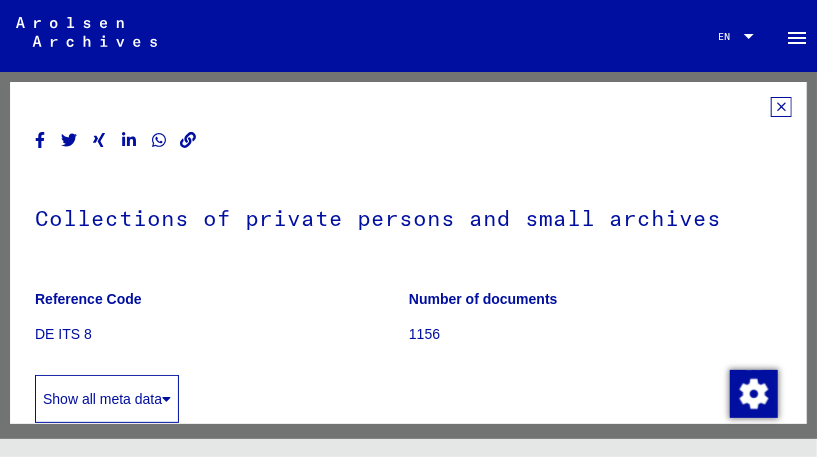 click 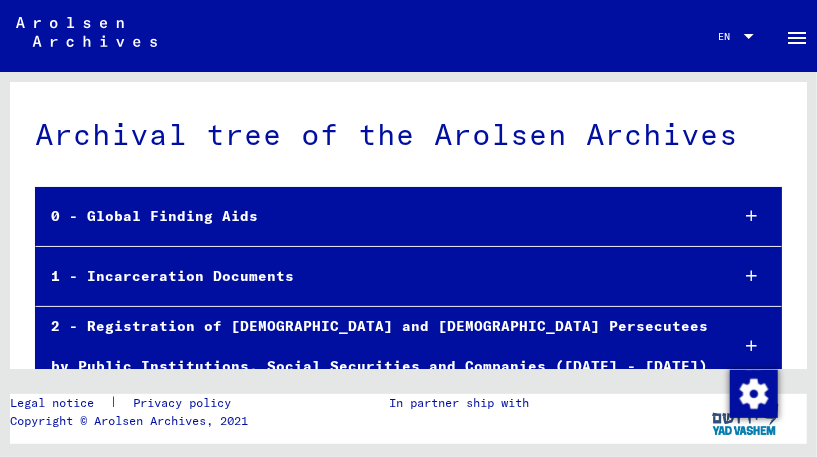 scroll, scrollTop: 21, scrollLeft: 0, axis: vertical 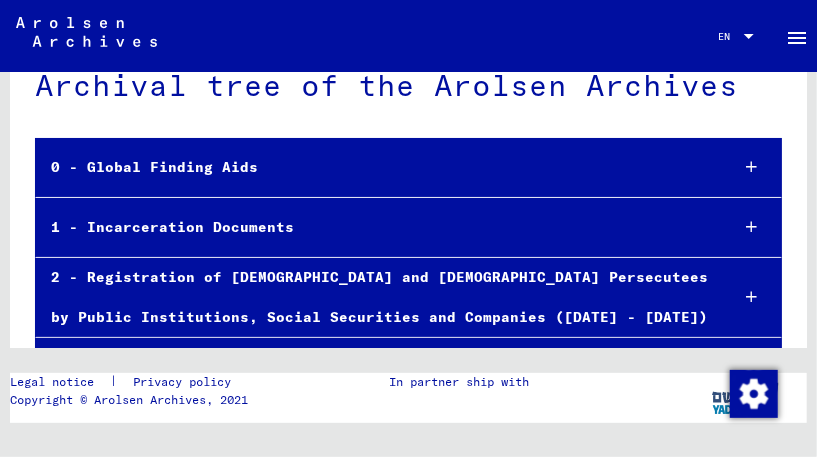 click on "1 - Incarceration Documents" at bounding box center (374, 227) 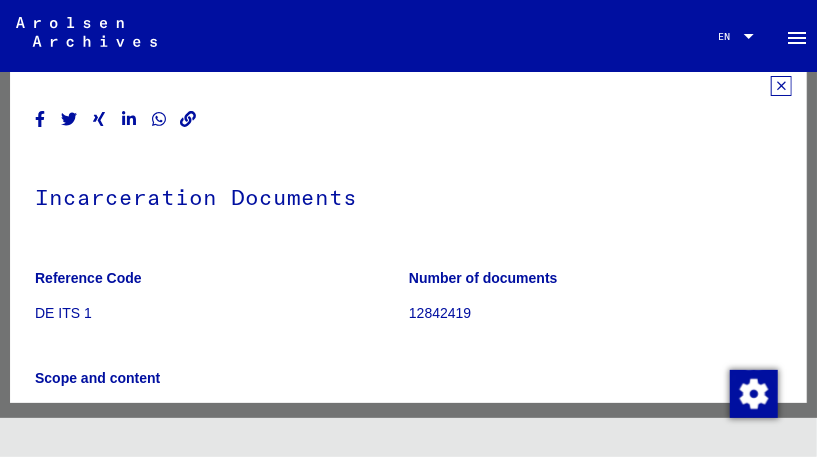 click 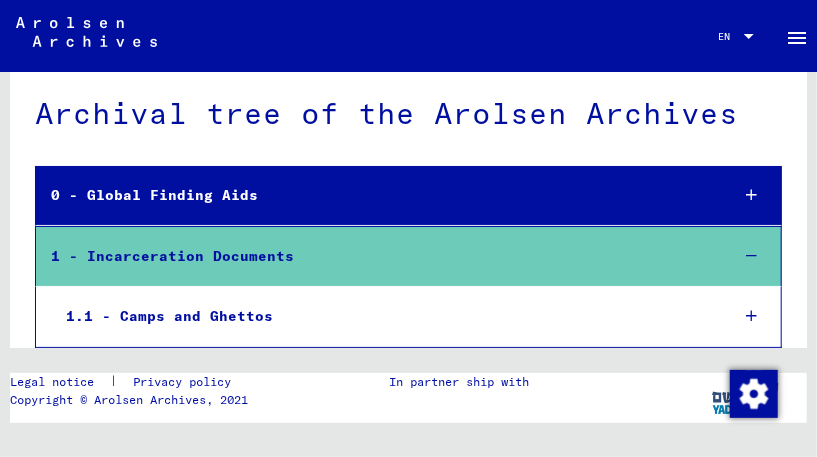 scroll, scrollTop: 0, scrollLeft: 0, axis: both 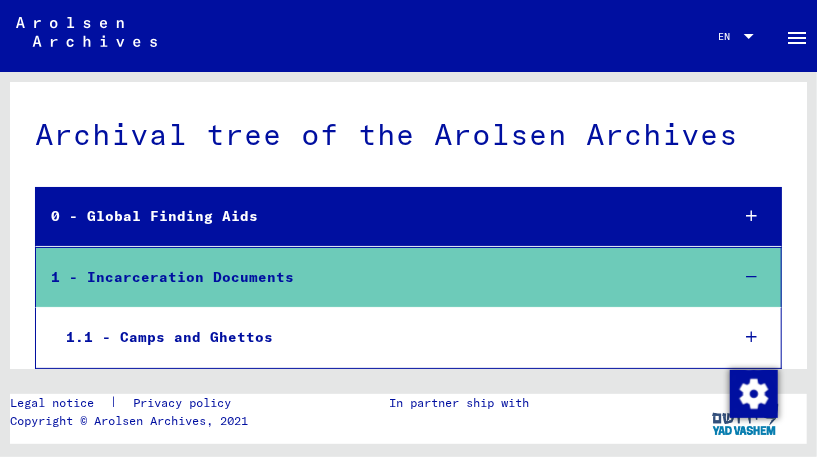 click on "menu" 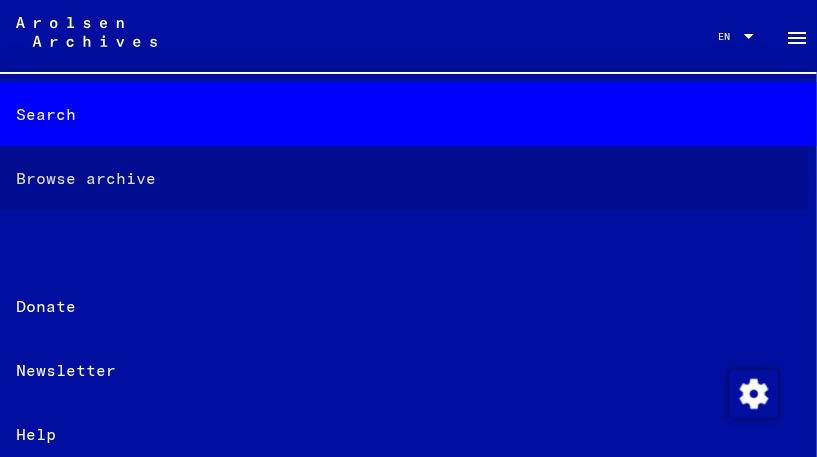click on "Browse archive" 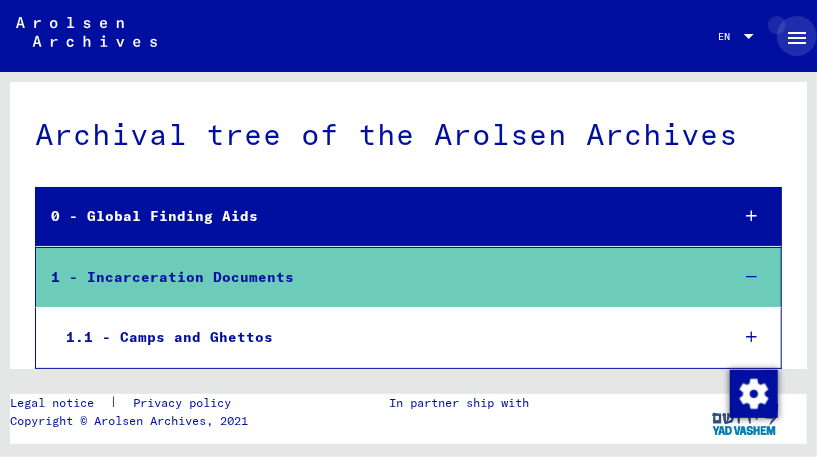 click on "menu" 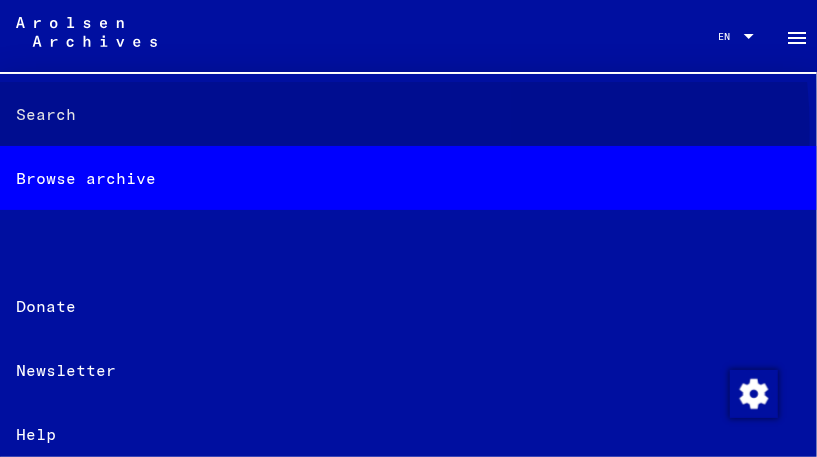 click on "Search" 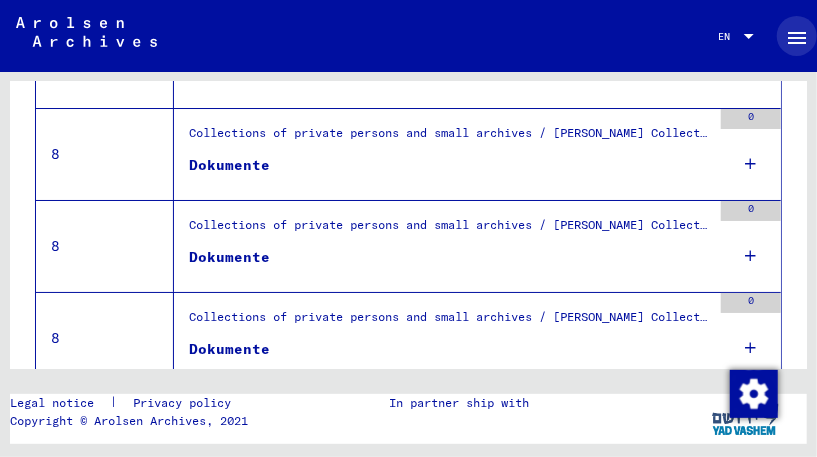 scroll, scrollTop: 2577, scrollLeft: 0, axis: vertical 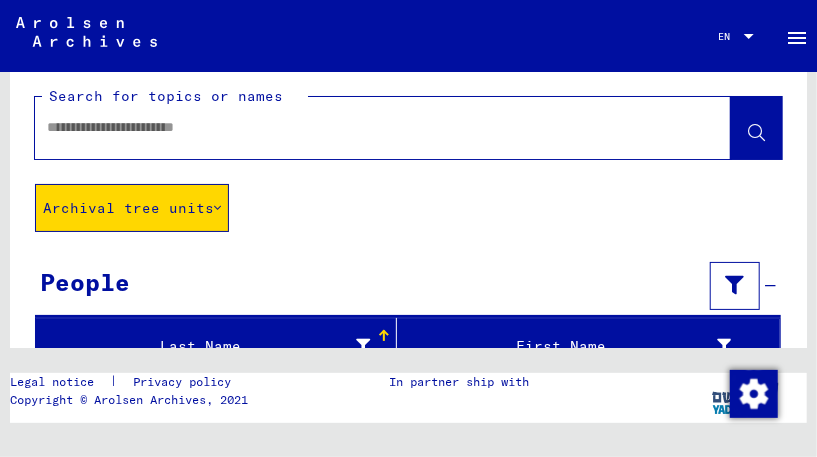 click 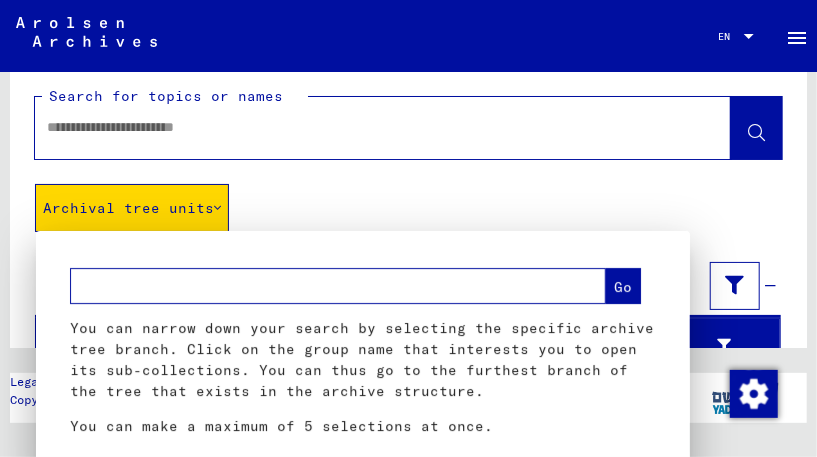 scroll, scrollTop: 20, scrollLeft: 0, axis: vertical 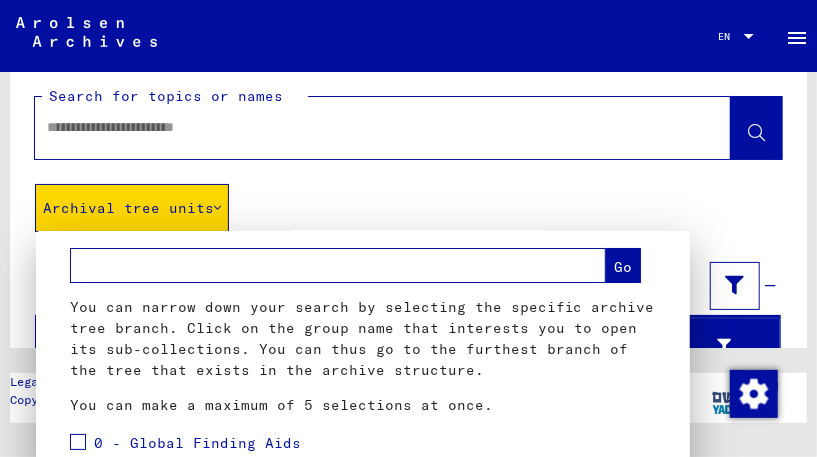 click at bounding box center (408, 228) 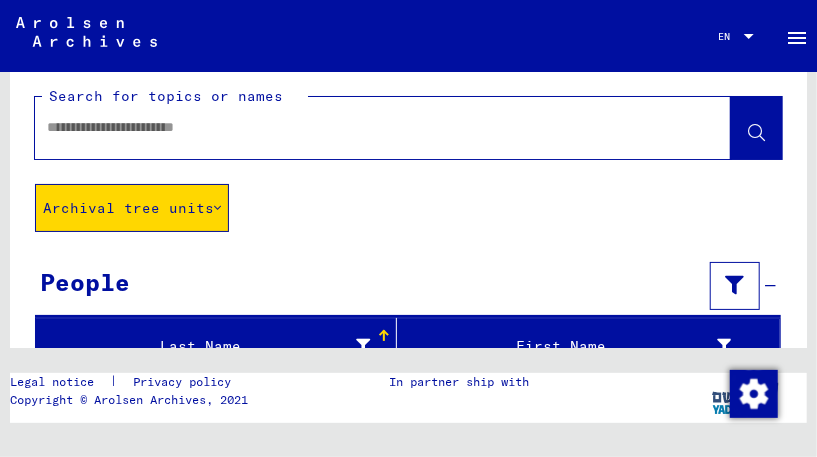 click 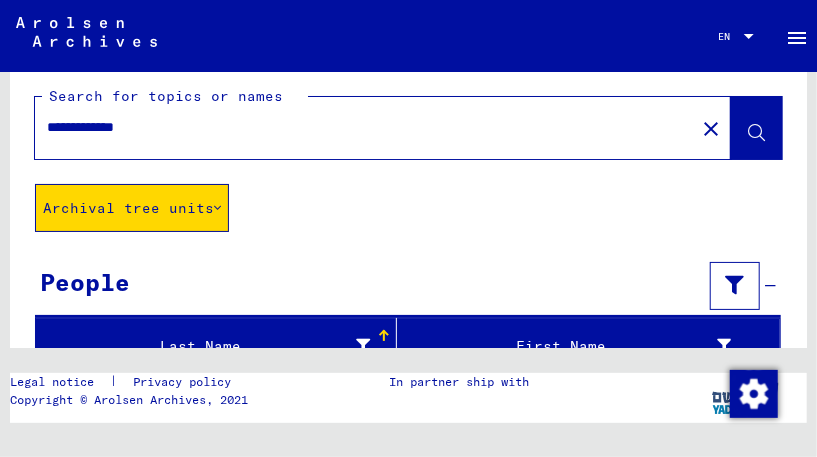 type on "**********" 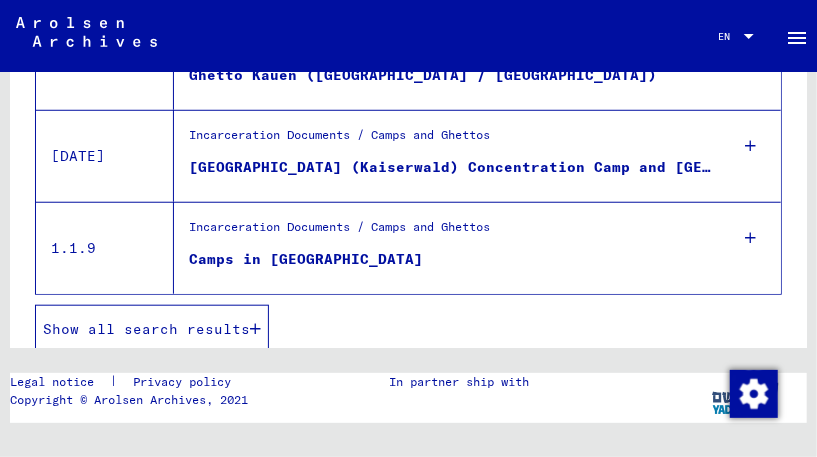 scroll, scrollTop: 555, scrollLeft: 0, axis: vertical 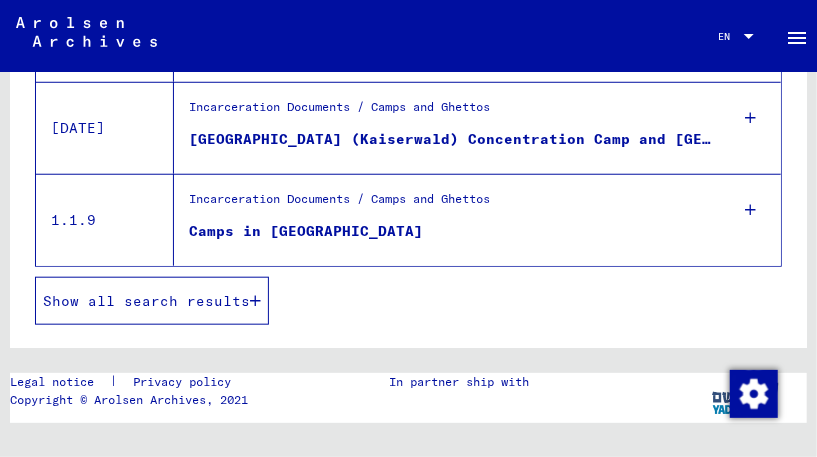 click at bounding box center [751, 210] 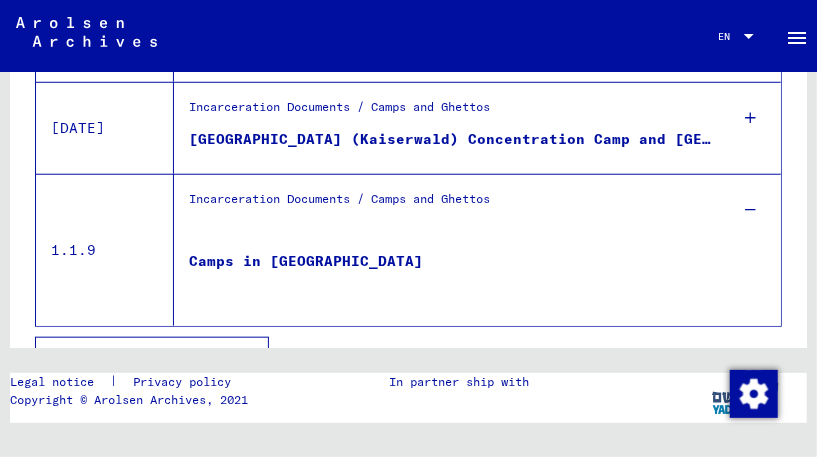 click on "Camps in [GEOGRAPHIC_DATA]" at bounding box center (306, 281) 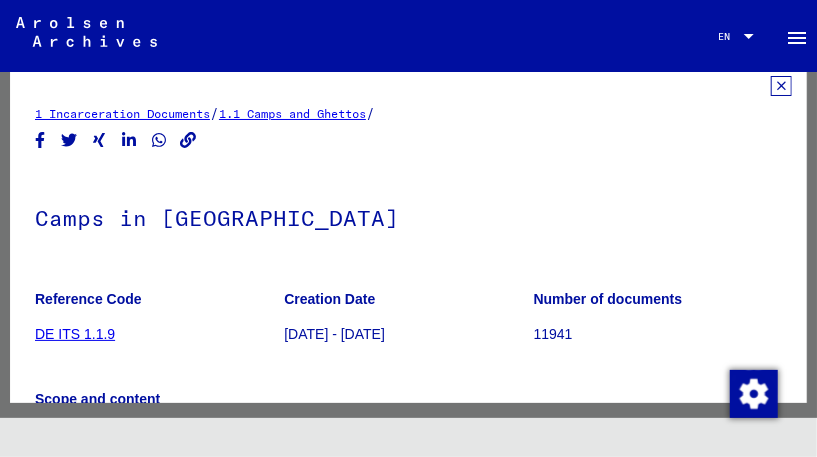 scroll, scrollTop: 0, scrollLeft: 0, axis: both 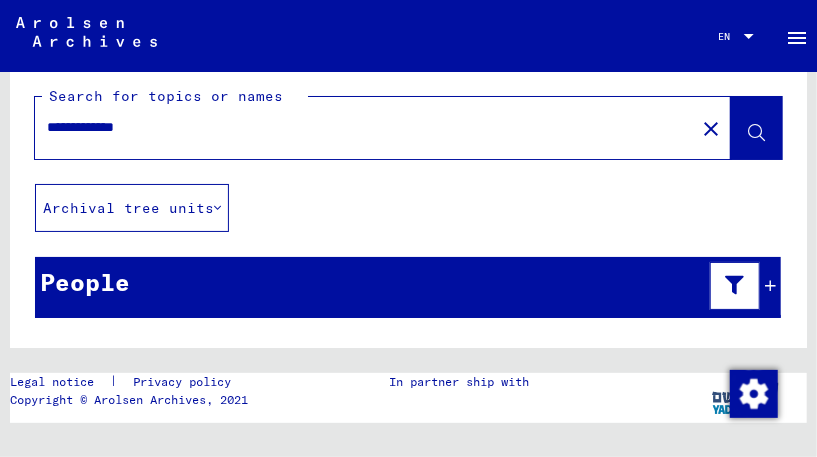 type 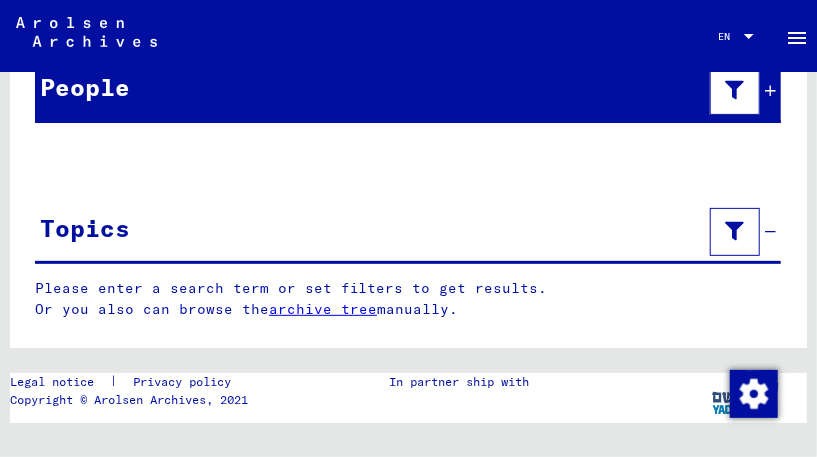 scroll, scrollTop: 0, scrollLeft: 0, axis: both 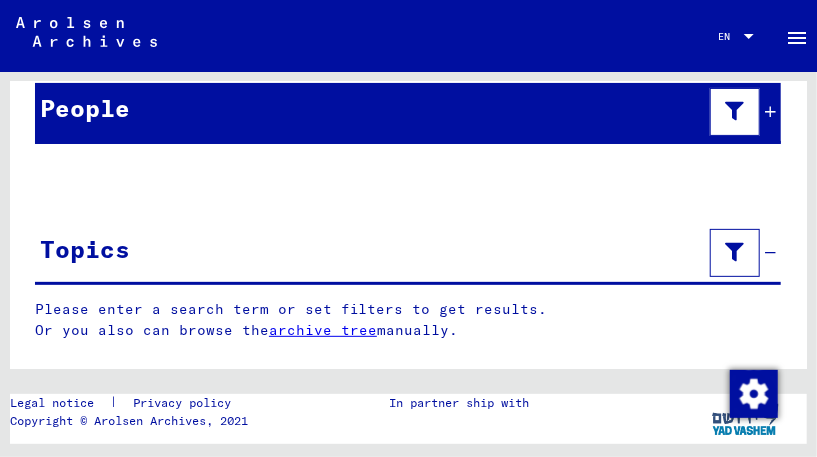 click at bounding box center [770, 112] 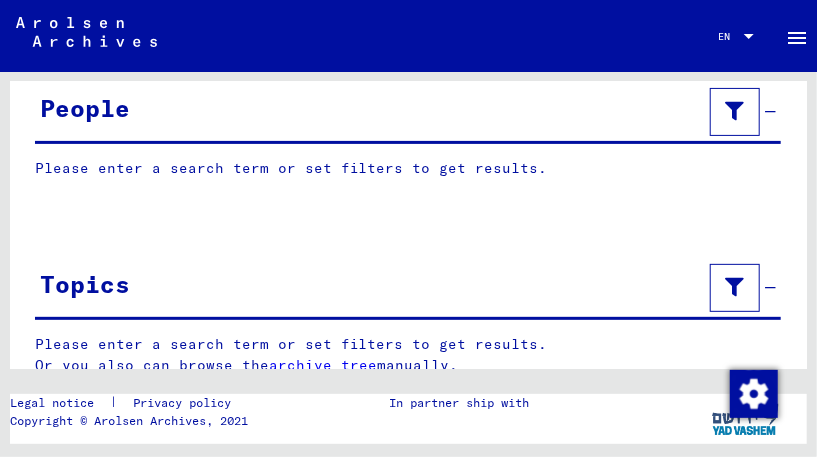 click at bounding box center [735, 112] 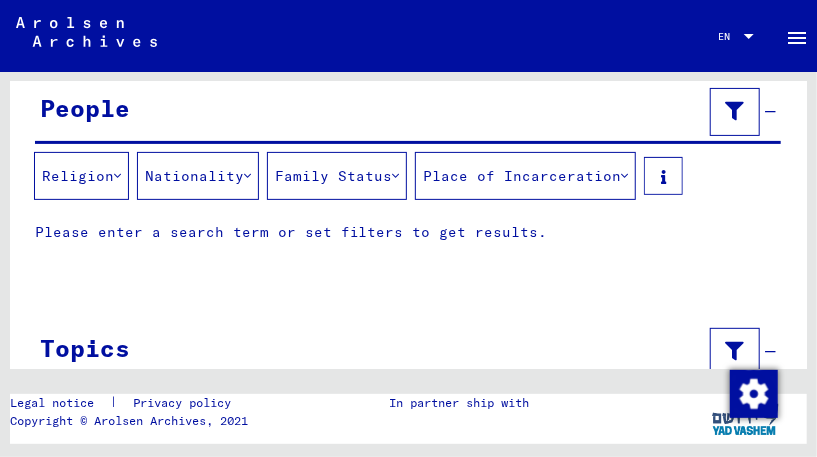 click at bounding box center (735, 112) 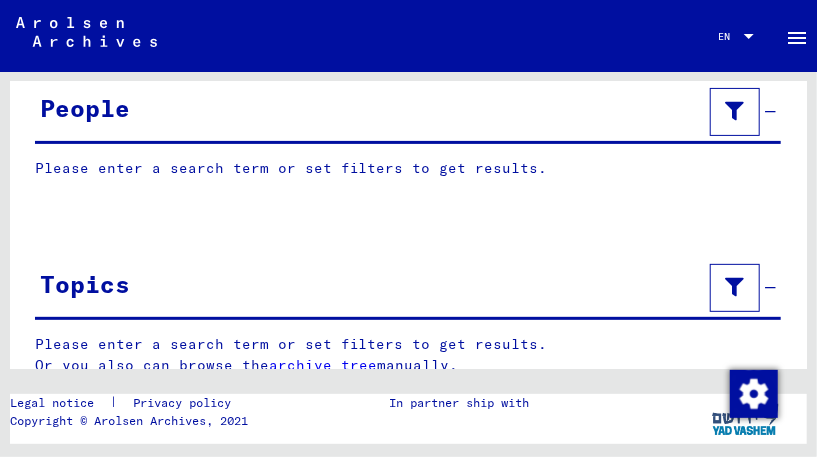 click at bounding box center [735, 288] 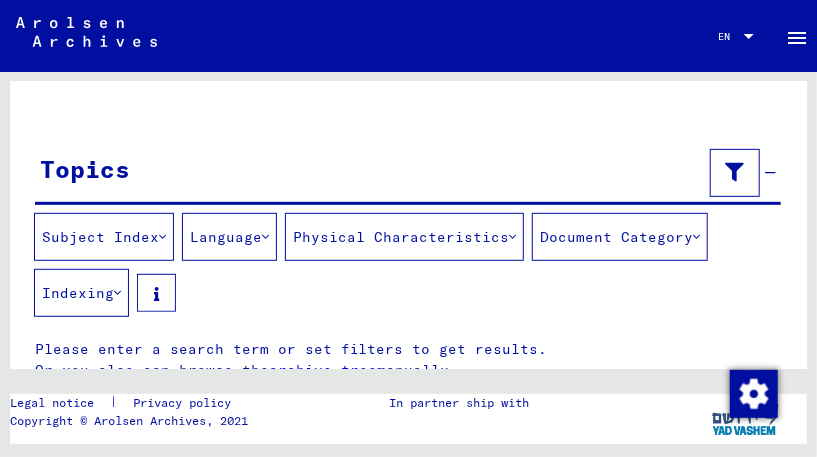 scroll, scrollTop: 312, scrollLeft: 0, axis: vertical 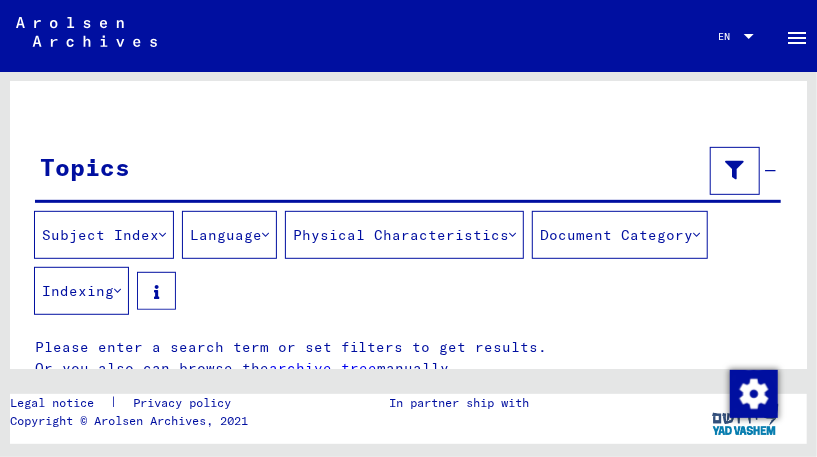 click on "Document Category" at bounding box center (620, 235) 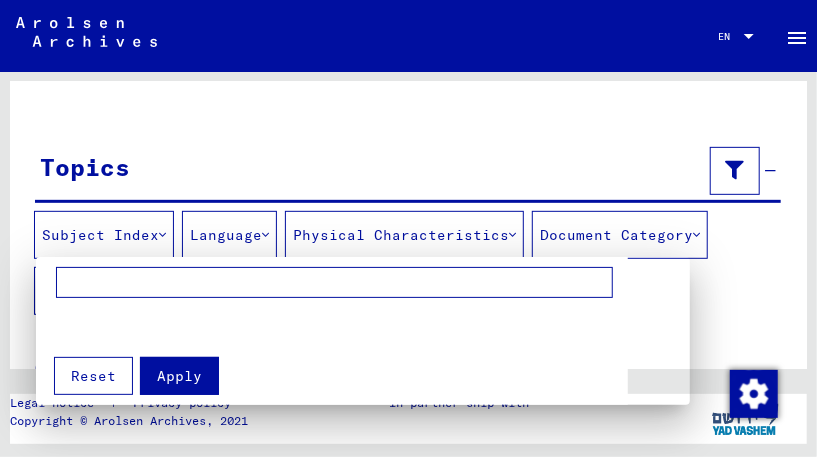 click at bounding box center [334, 283] 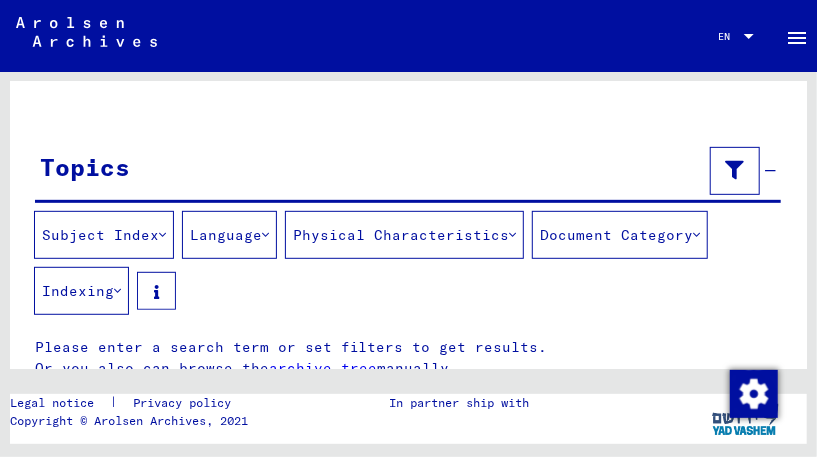 click on "Indexing" at bounding box center [81, 291] 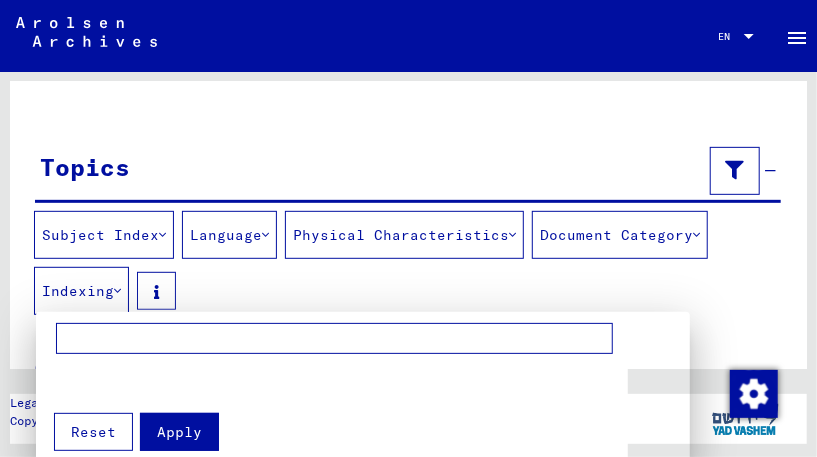click at bounding box center (408, 228) 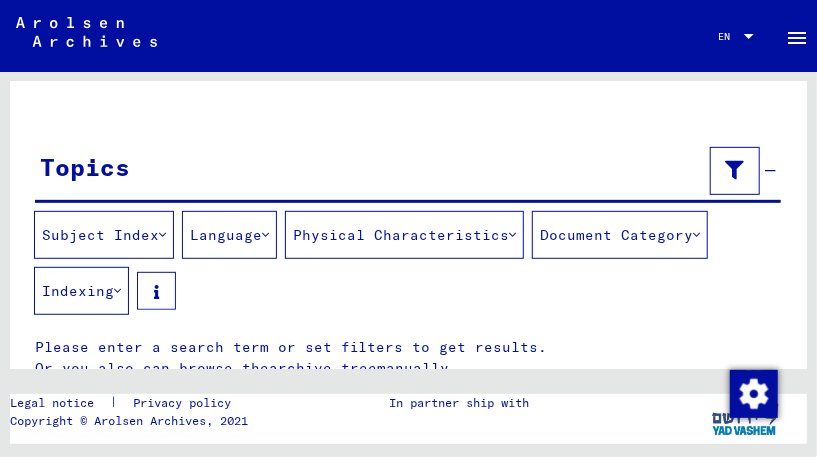 scroll, scrollTop: 349, scrollLeft: 0, axis: vertical 